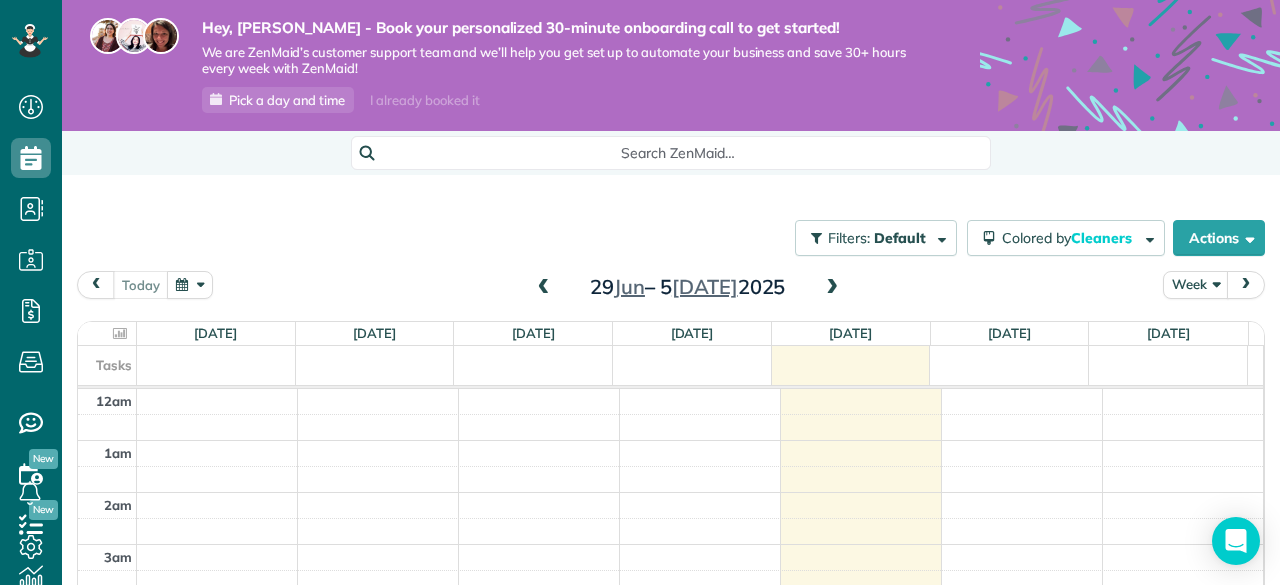 scroll, scrollTop: 0, scrollLeft: 0, axis: both 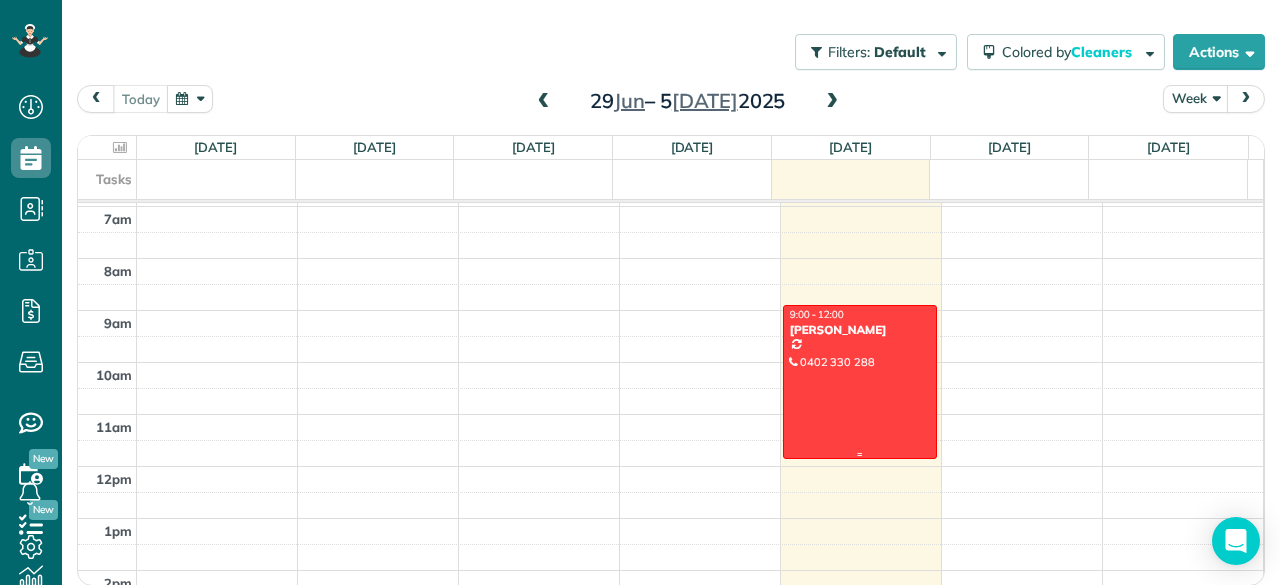click at bounding box center [860, 382] 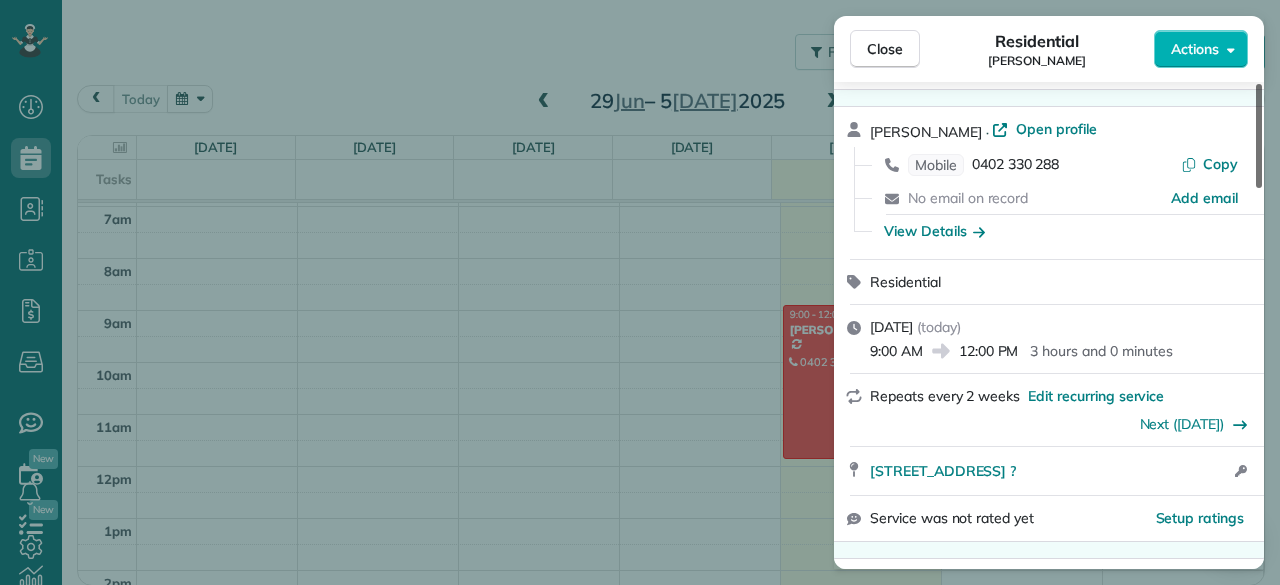 scroll, scrollTop: 0, scrollLeft: 0, axis: both 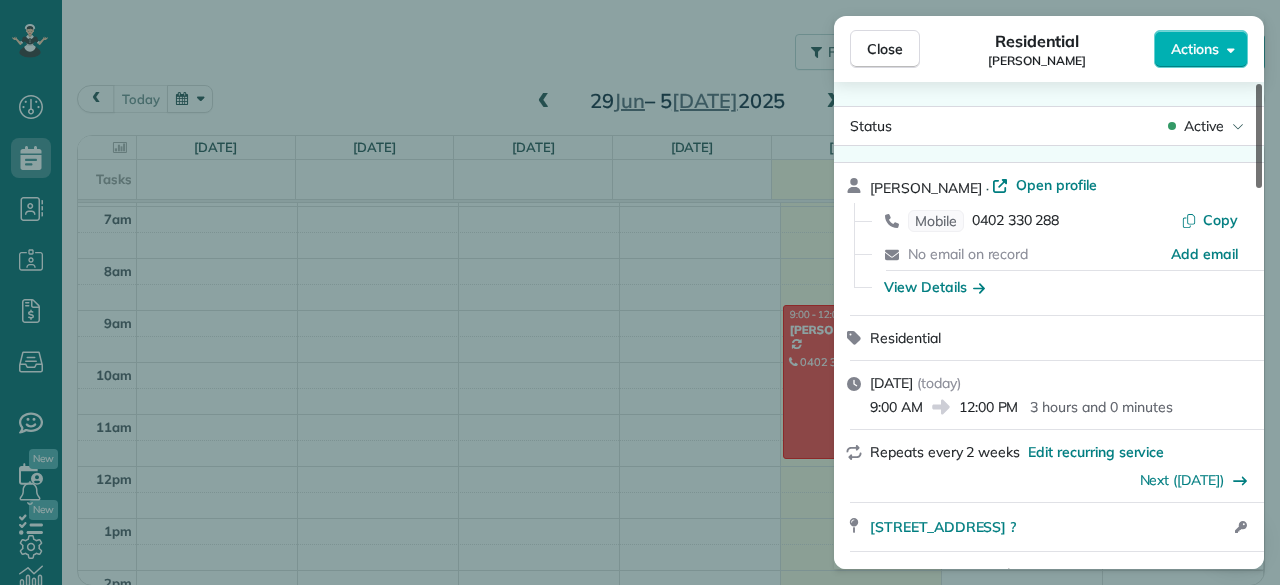 drag, startPoint x: 1258, startPoint y: 171, endPoint x: 1269, endPoint y: 124, distance: 48.270073 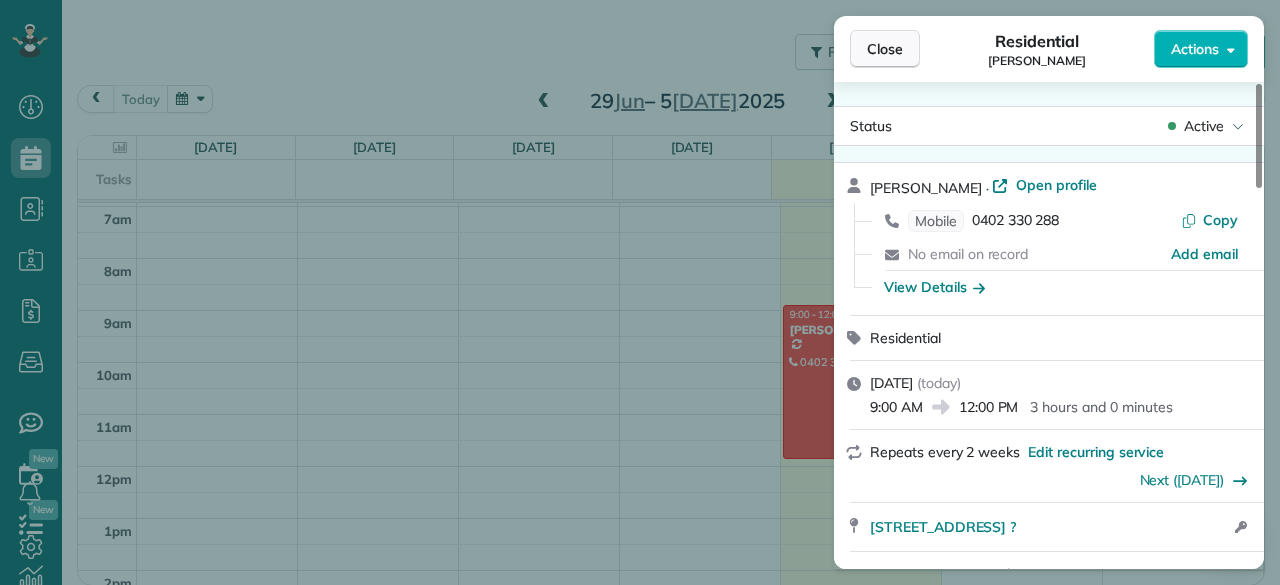 click on "Close" at bounding box center (885, 49) 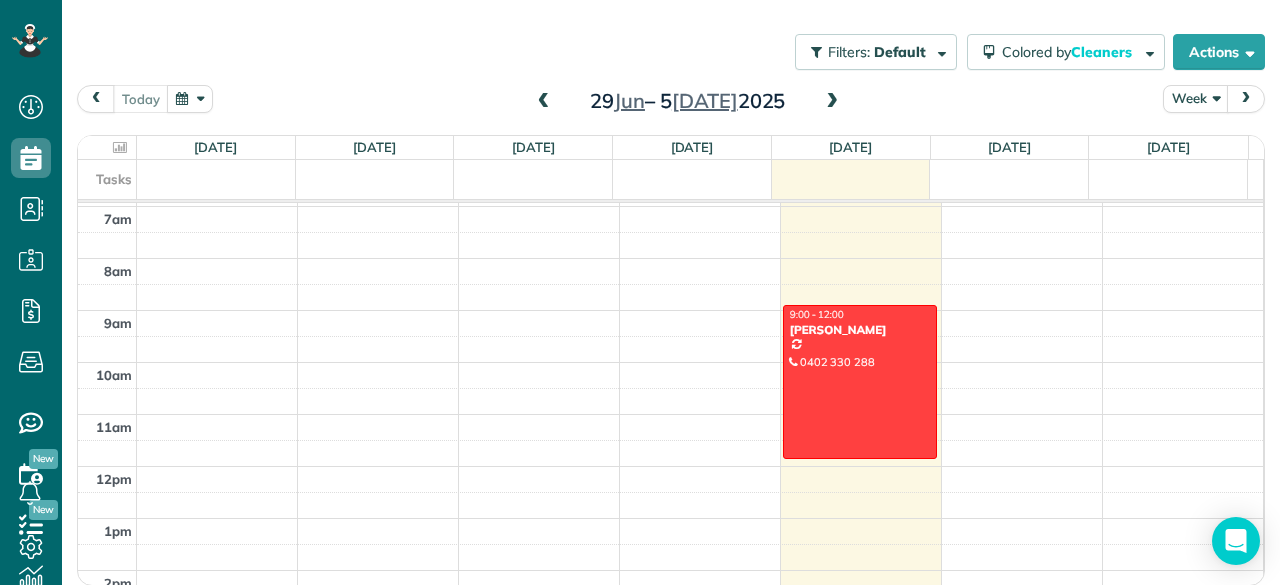 click at bounding box center [1246, 98] 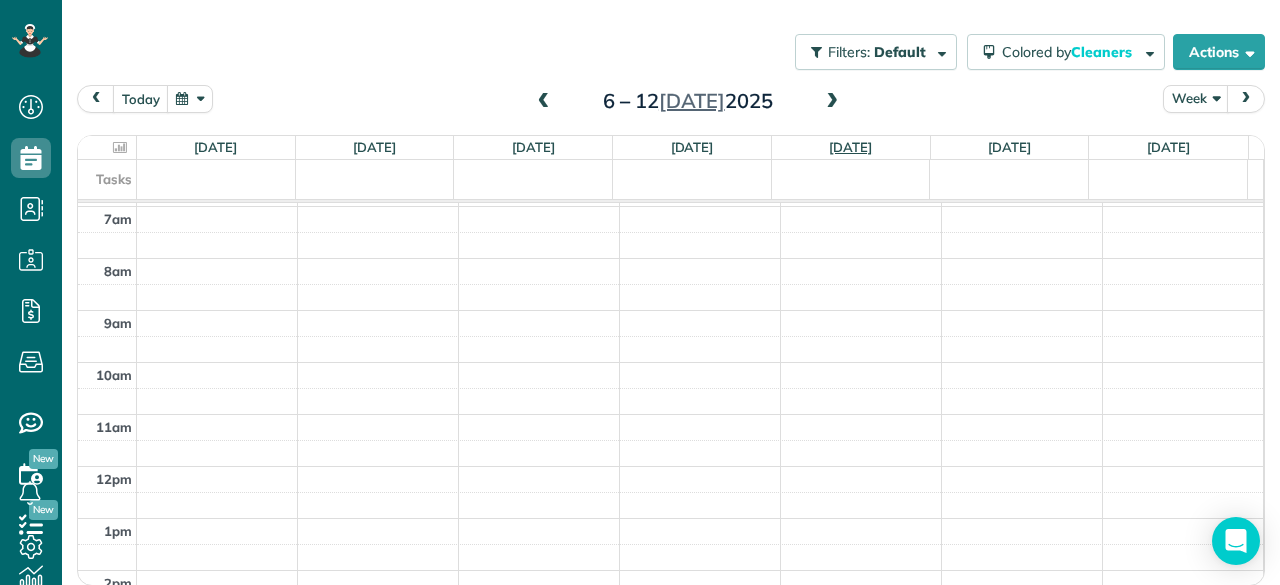 click on "[DATE]" at bounding box center [850, 147] 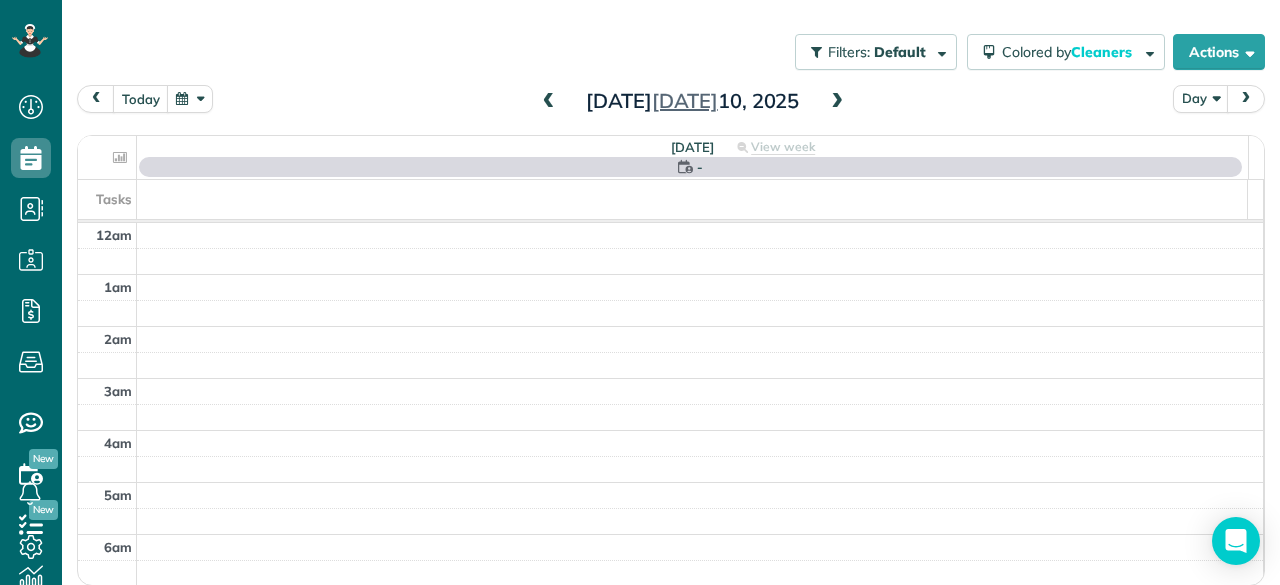 scroll, scrollTop: 360, scrollLeft: 0, axis: vertical 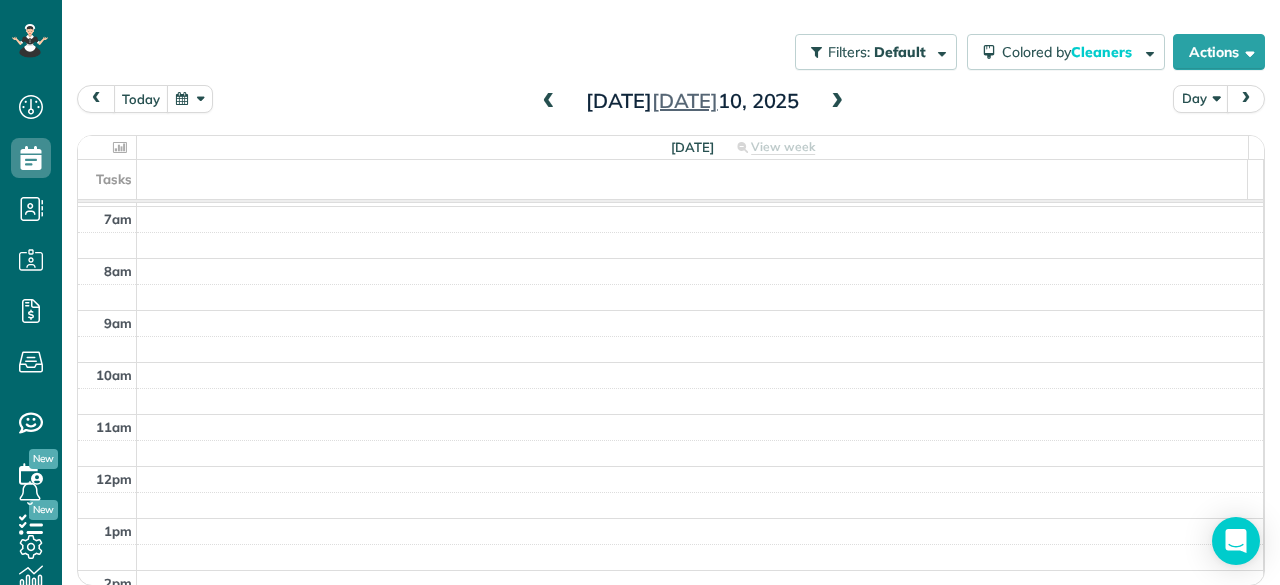 click at bounding box center [96, 98] 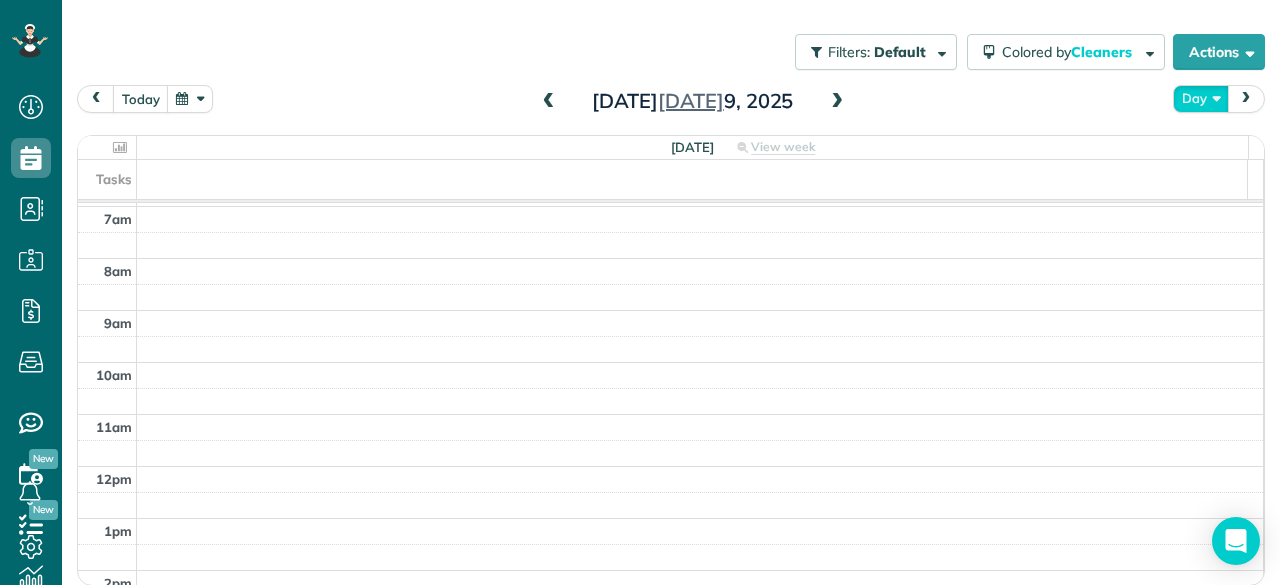 click on "Day" at bounding box center [1201, 98] 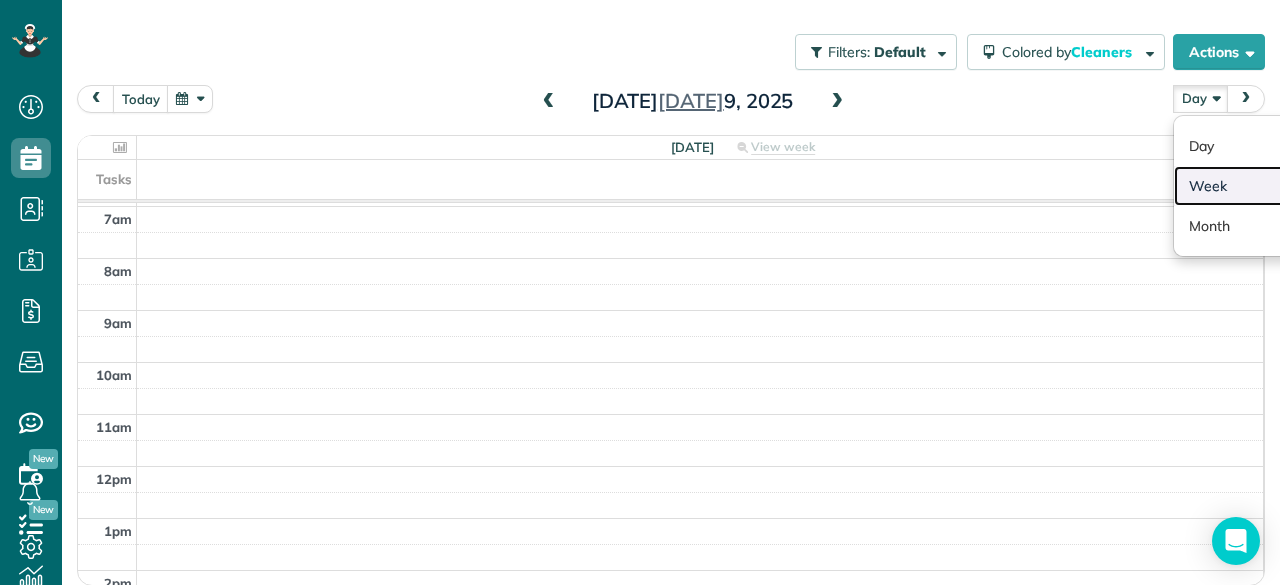 click on "Week" at bounding box center (1253, 186) 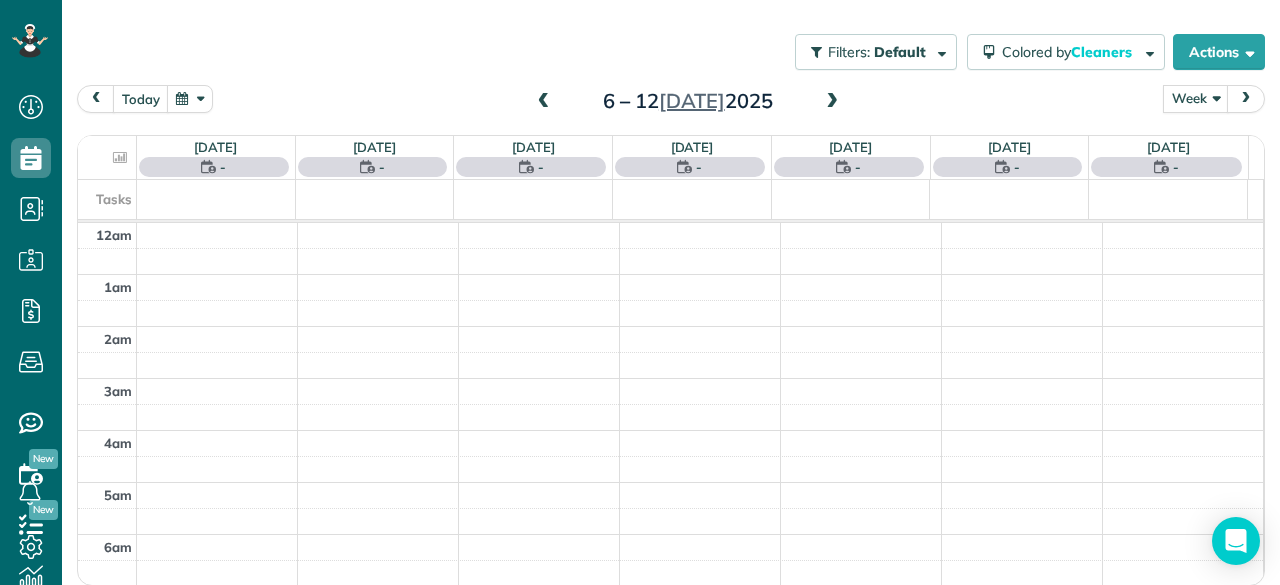 scroll, scrollTop: 360, scrollLeft: 0, axis: vertical 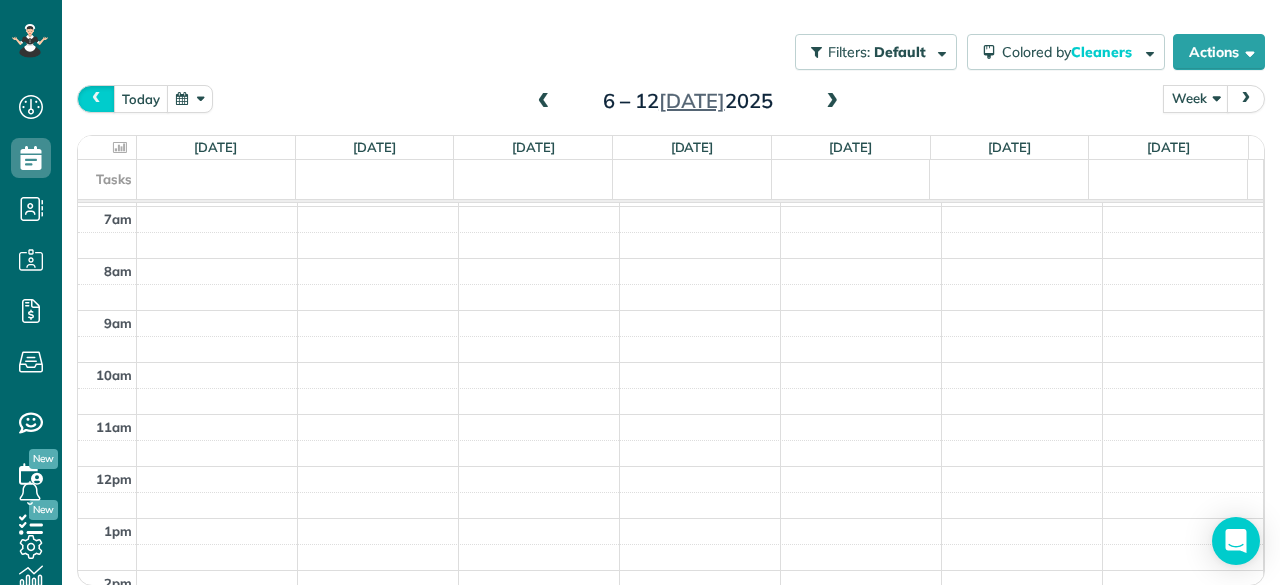 click at bounding box center [96, 98] 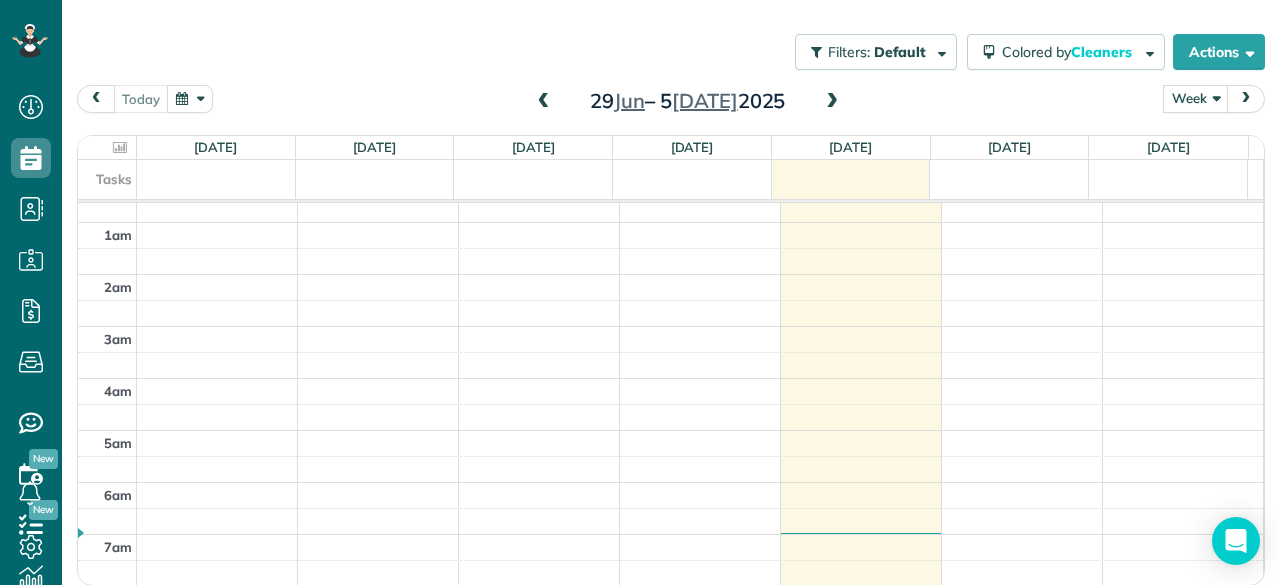scroll, scrollTop: 0, scrollLeft: 0, axis: both 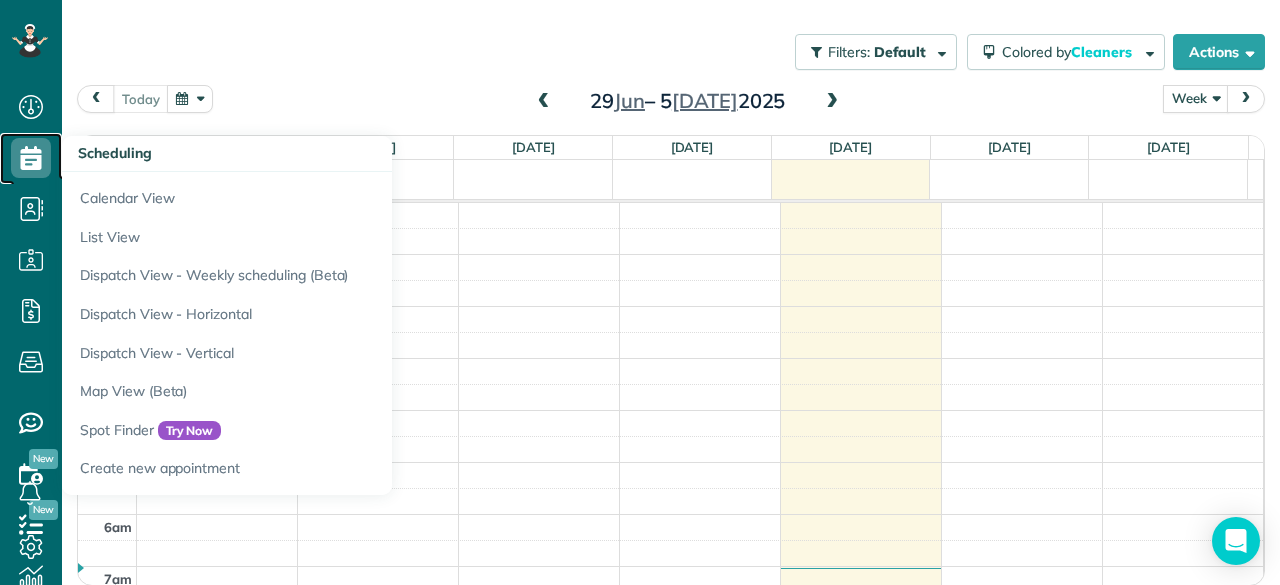 click 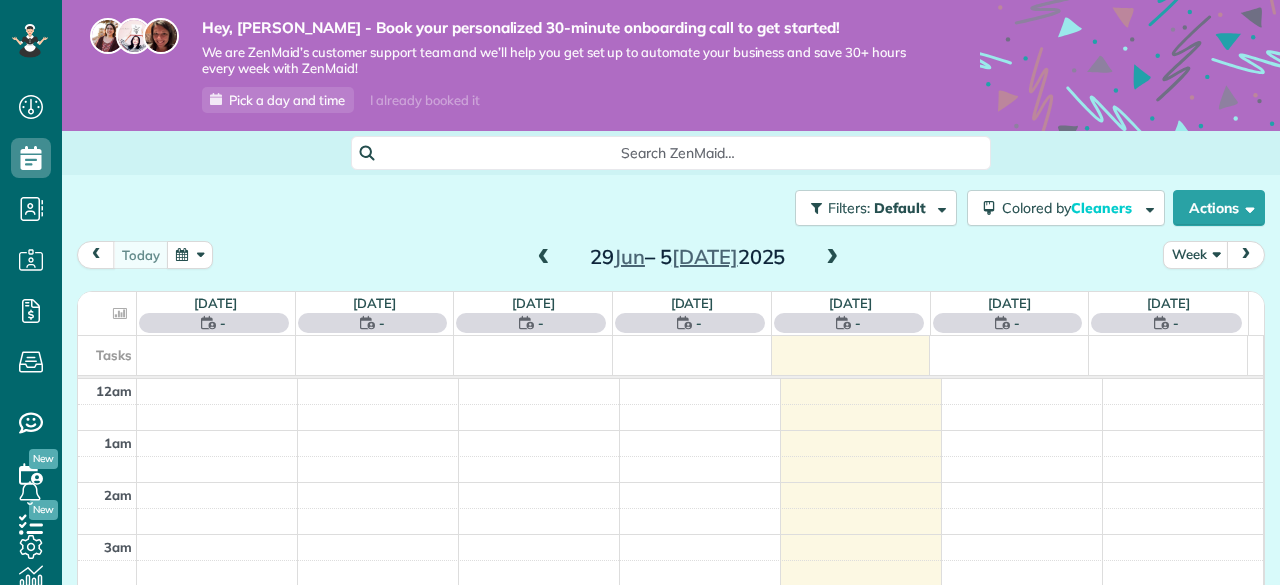 scroll, scrollTop: 0, scrollLeft: 0, axis: both 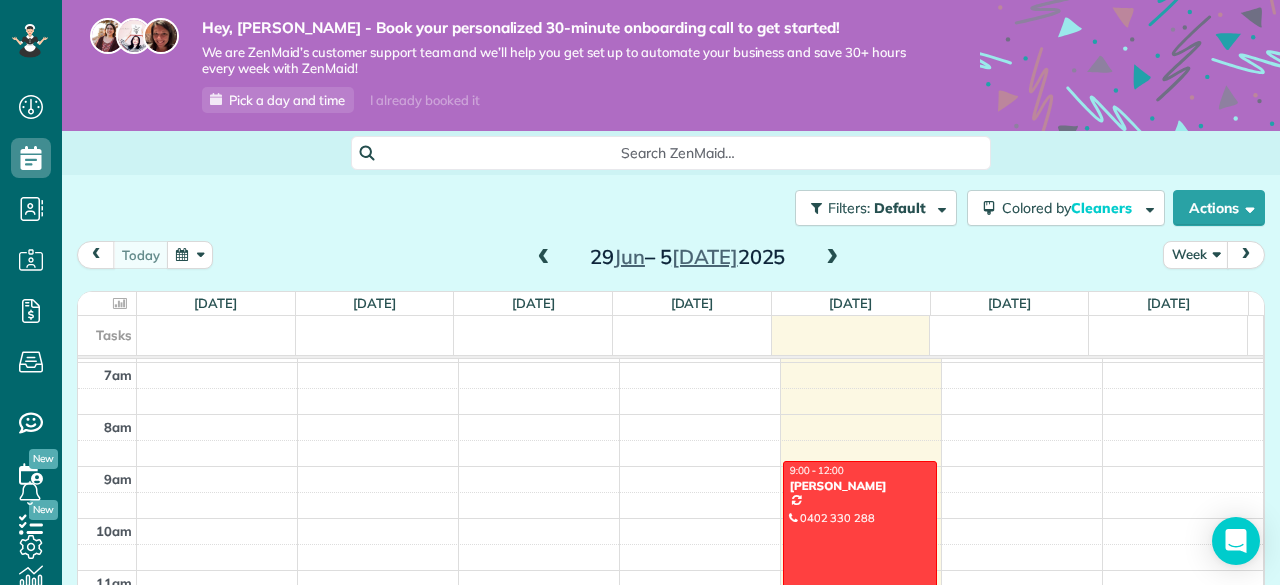 click at bounding box center (1246, 254) 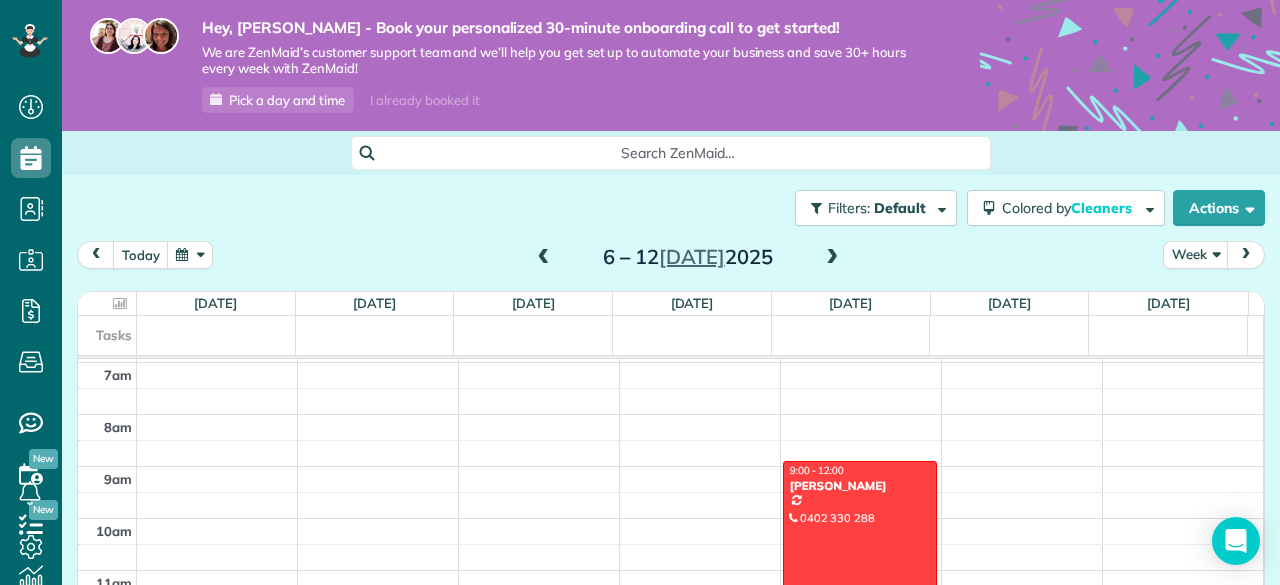 click at bounding box center (860, 538) 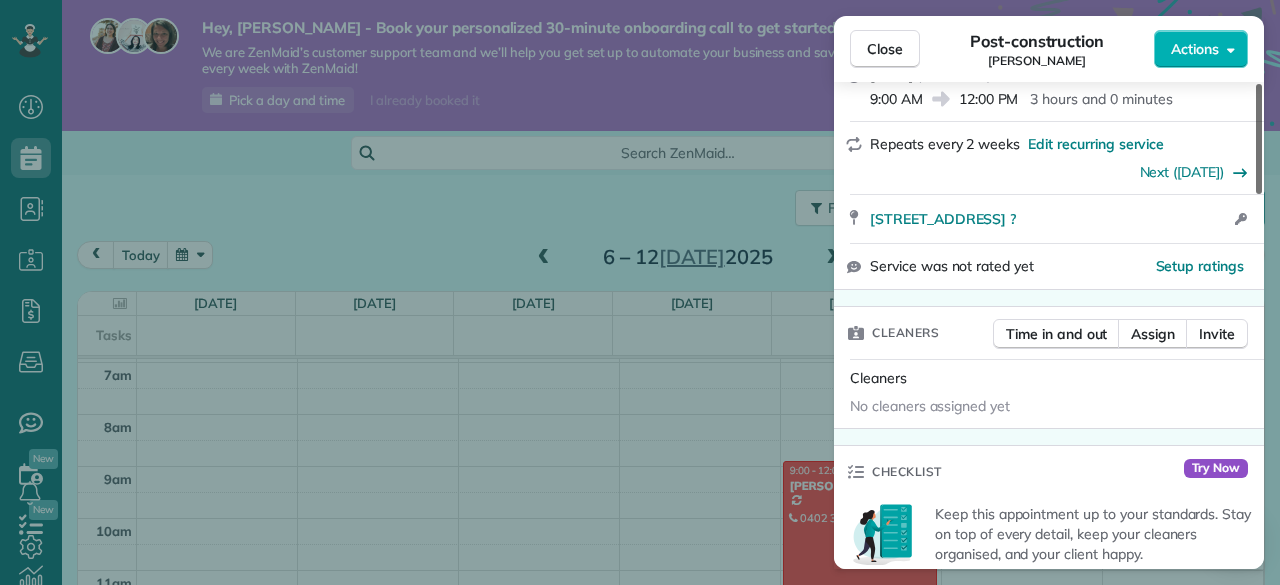 scroll, scrollTop: 320, scrollLeft: 0, axis: vertical 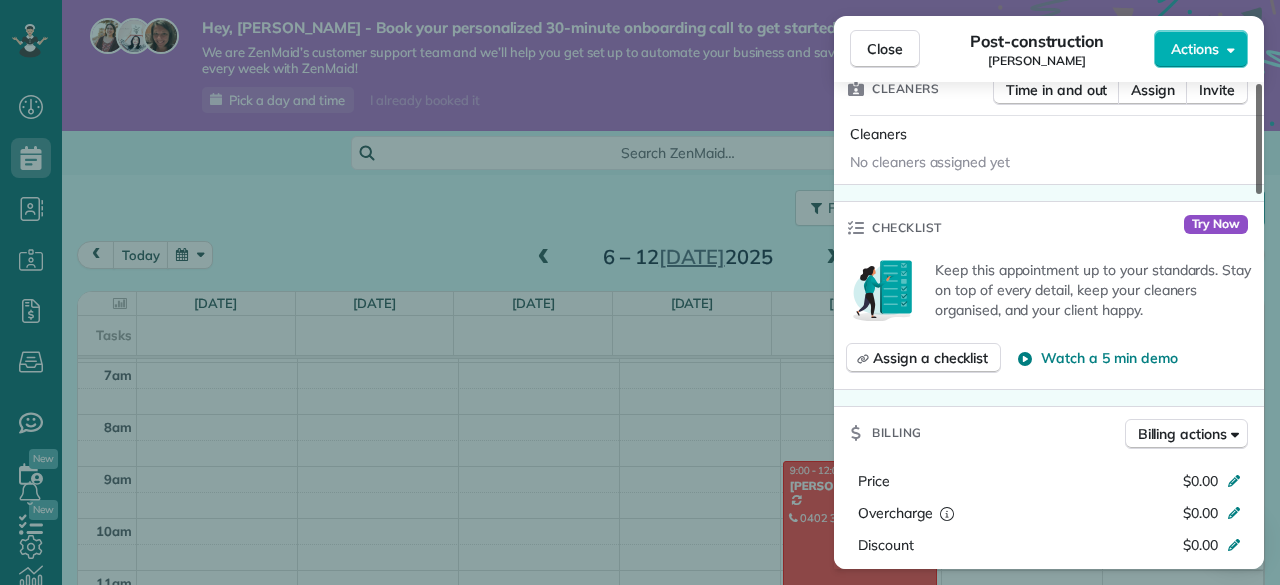 drag, startPoint x: 1254, startPoint y: 169, endPoint x: 1253, endPoint y: 293, distance: 124.004036 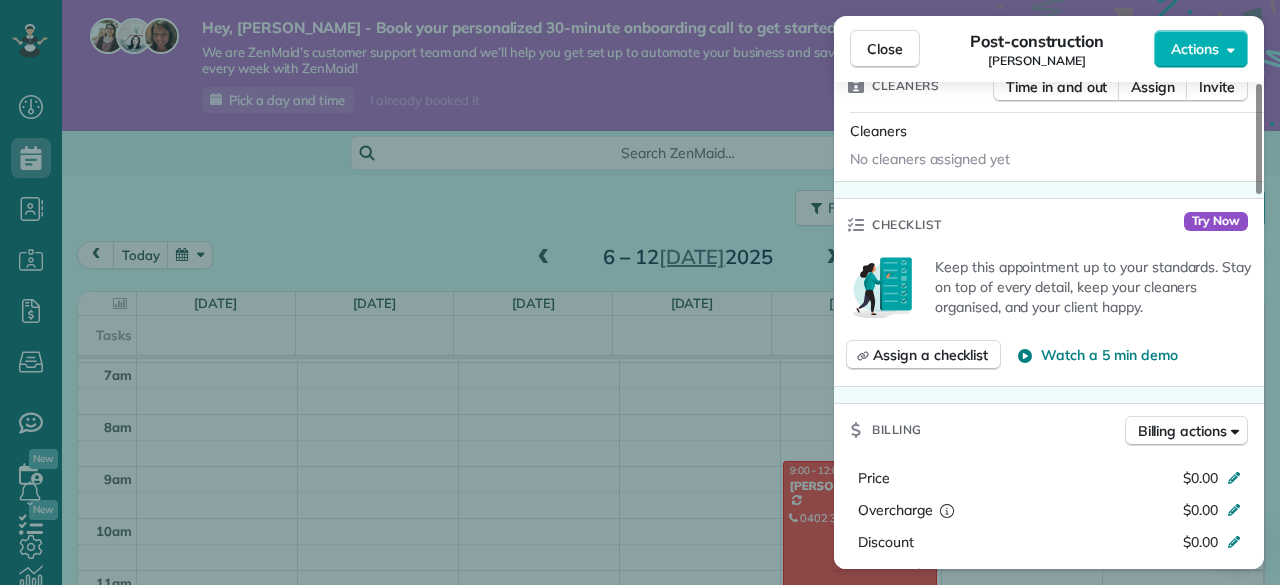 click on "Try Now" at bounding box center (1216, 221) 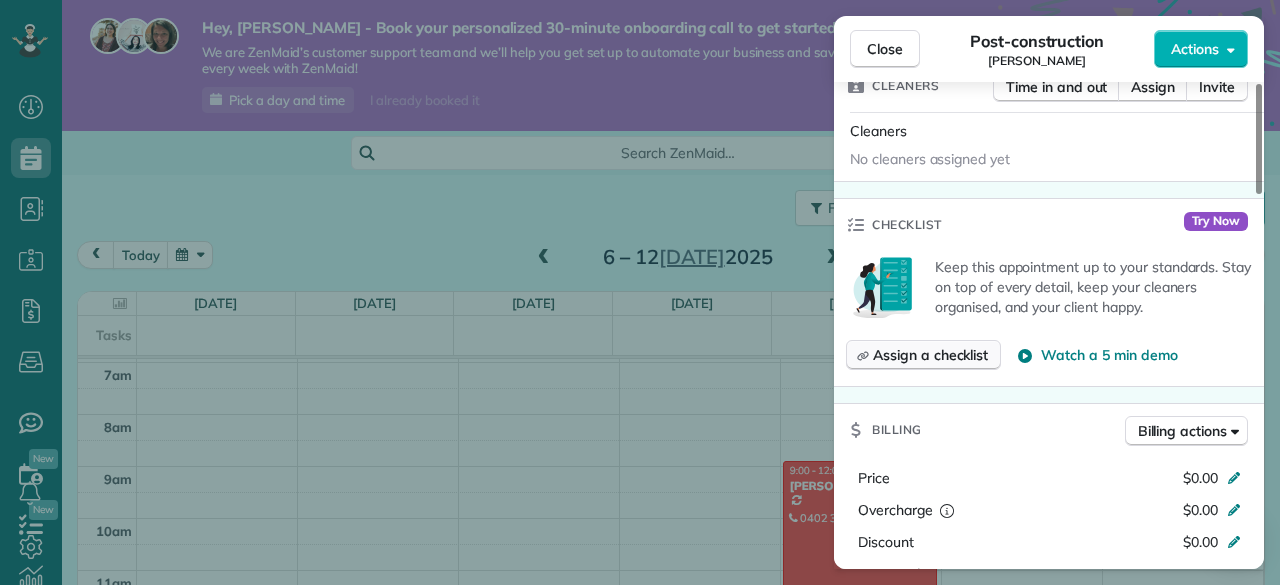 click on "Assign a checklist" at bounding box center (930, 355) 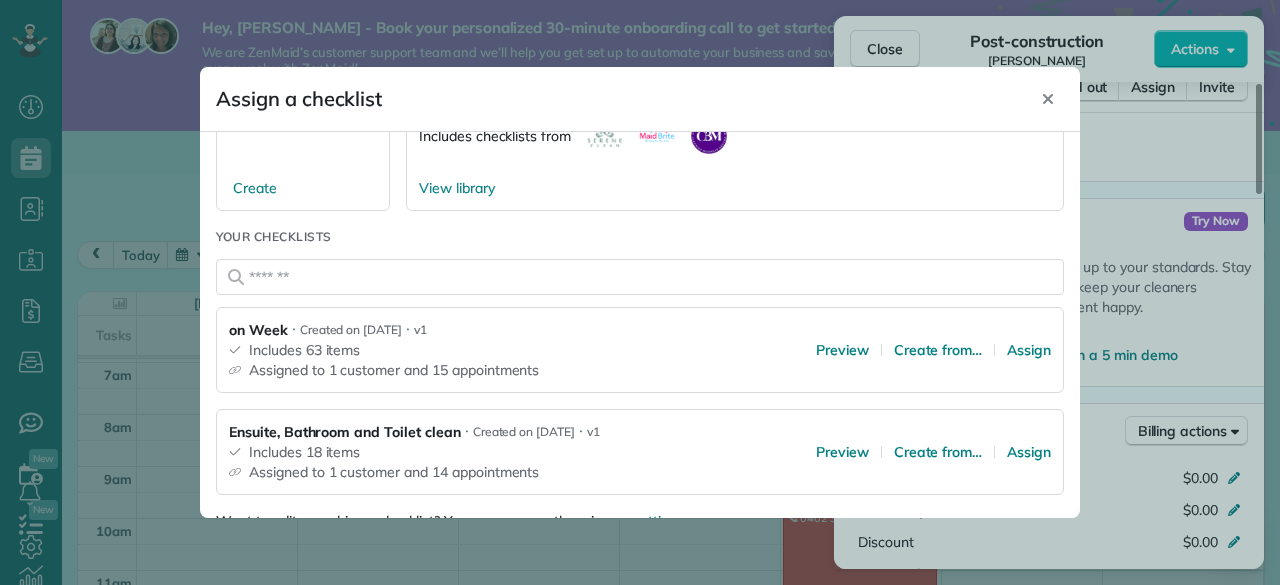 scroll, scrollTop: 156, scrollLeft: 0, axis: vertical 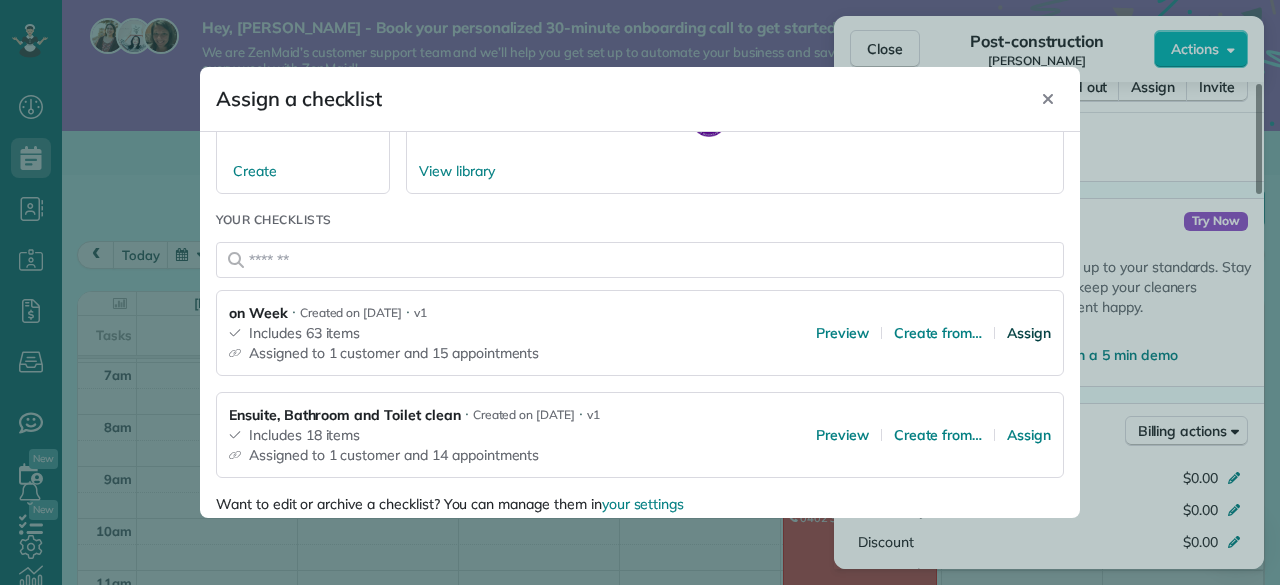 click on "Assign" at bounding box center [1029, 333] 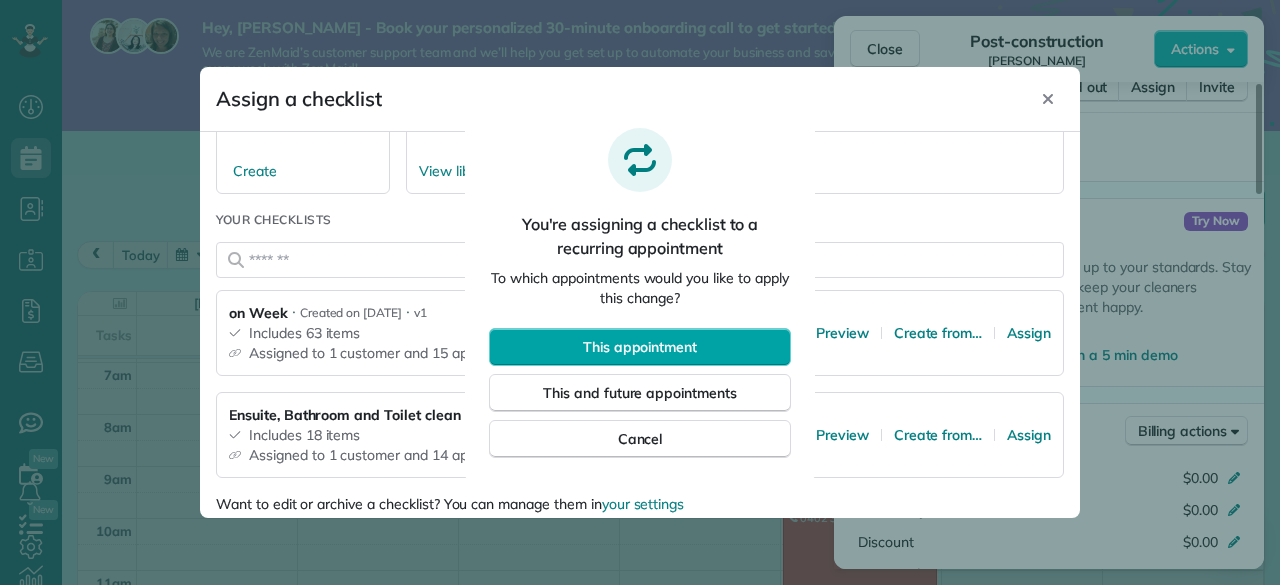 click on "This appointment" at bounding box center (640, 347) 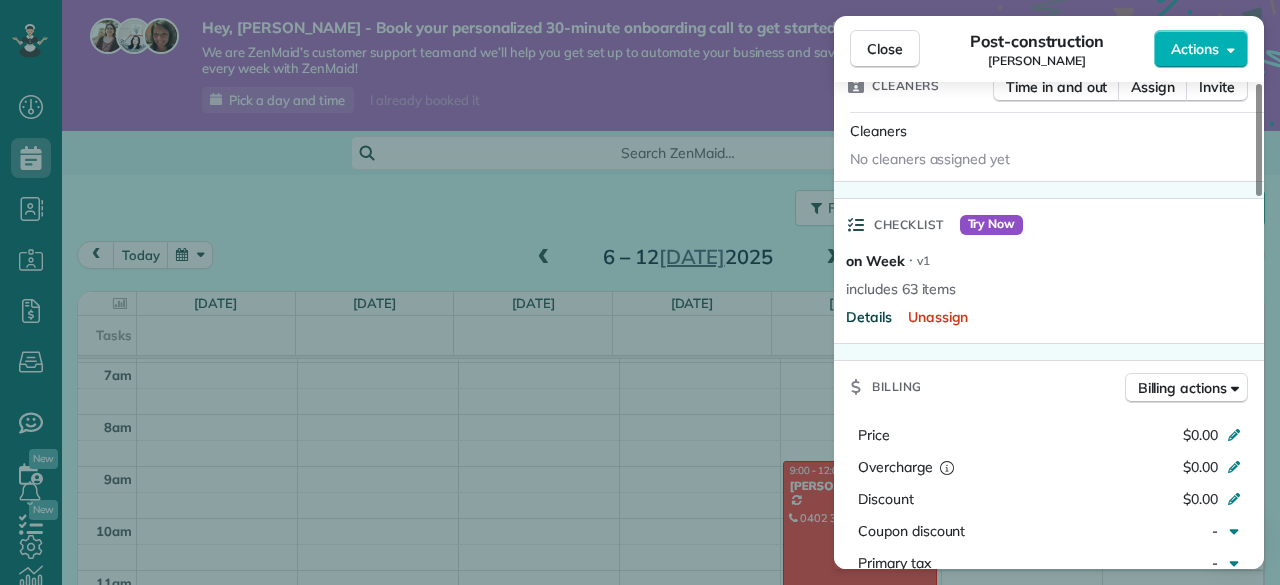 click on "Details" at bounding box center (869, 317) 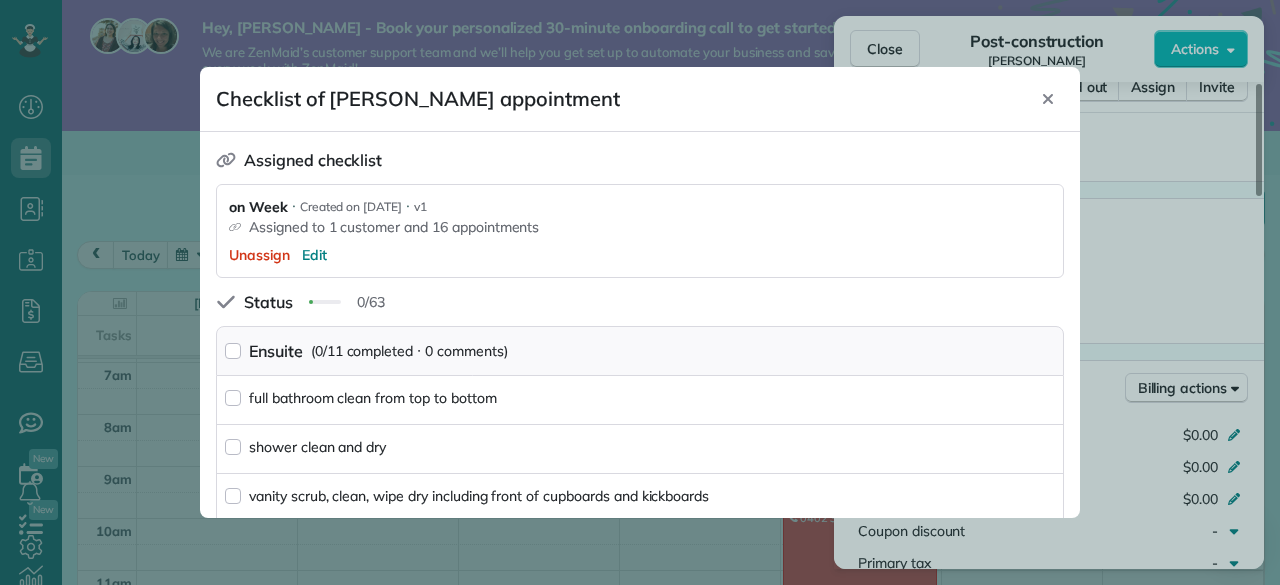 click on "full bathroom clean from top to bottom" at bounding box center [640, 400] 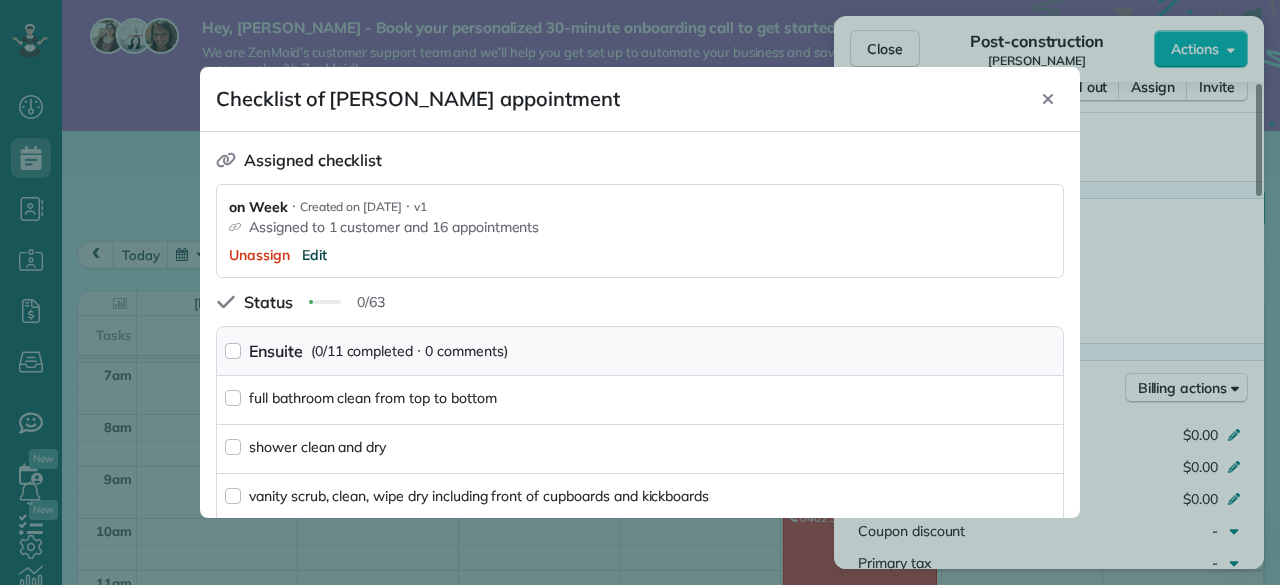 click on "Edit" at bounding box center [314, 255] 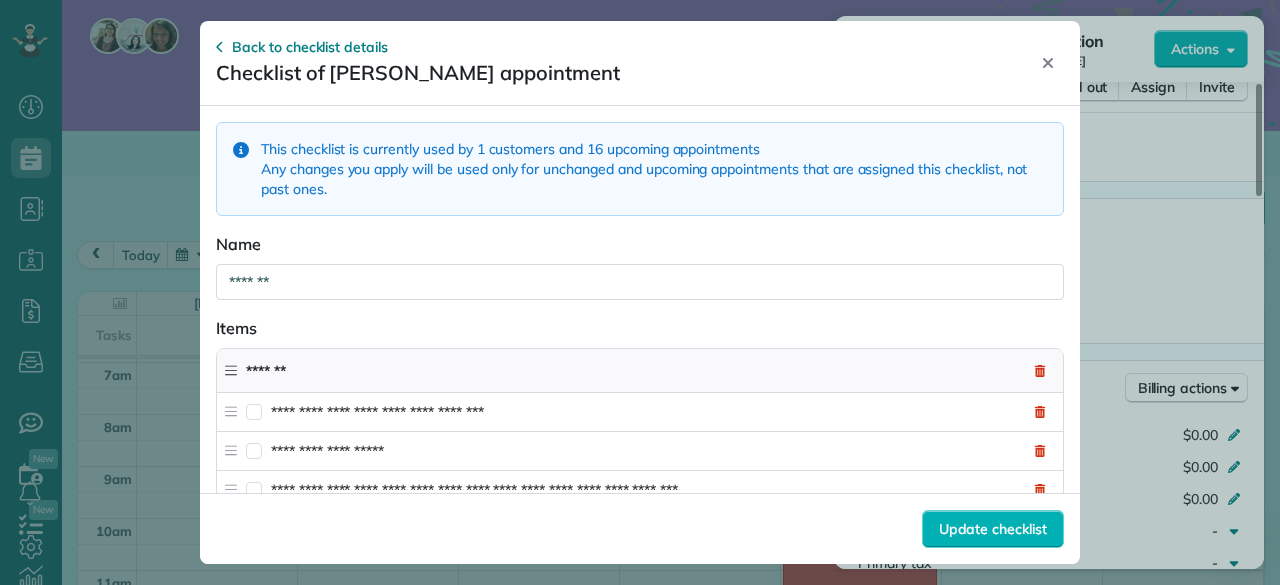 click on "*******" at bounding box center [640, 282] 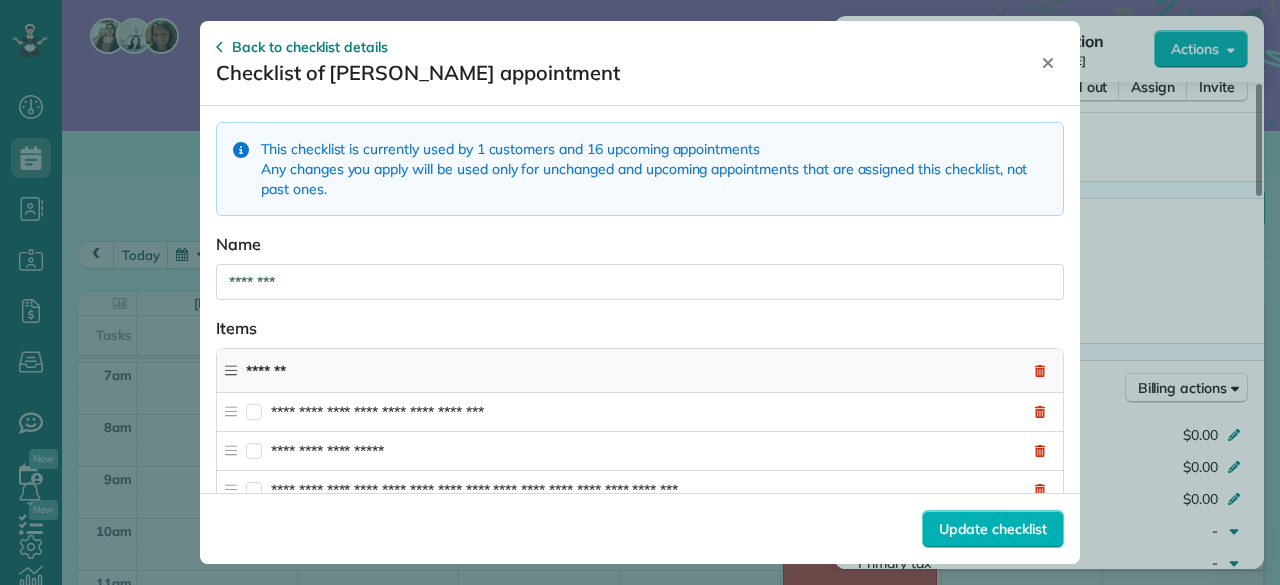 type on "********" 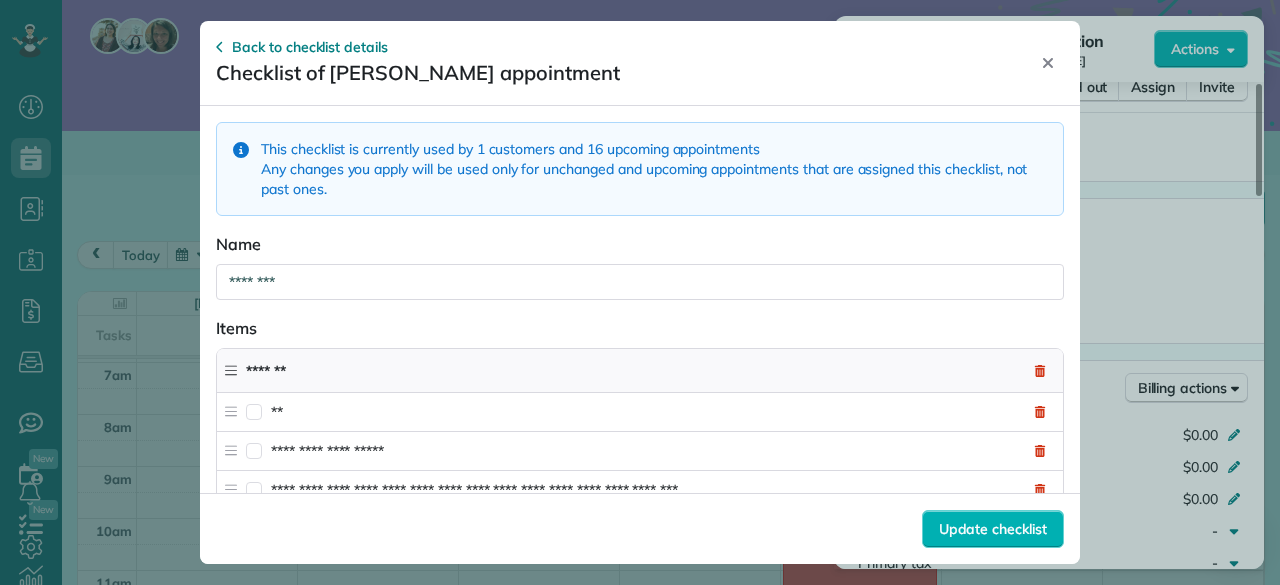 type on "*" 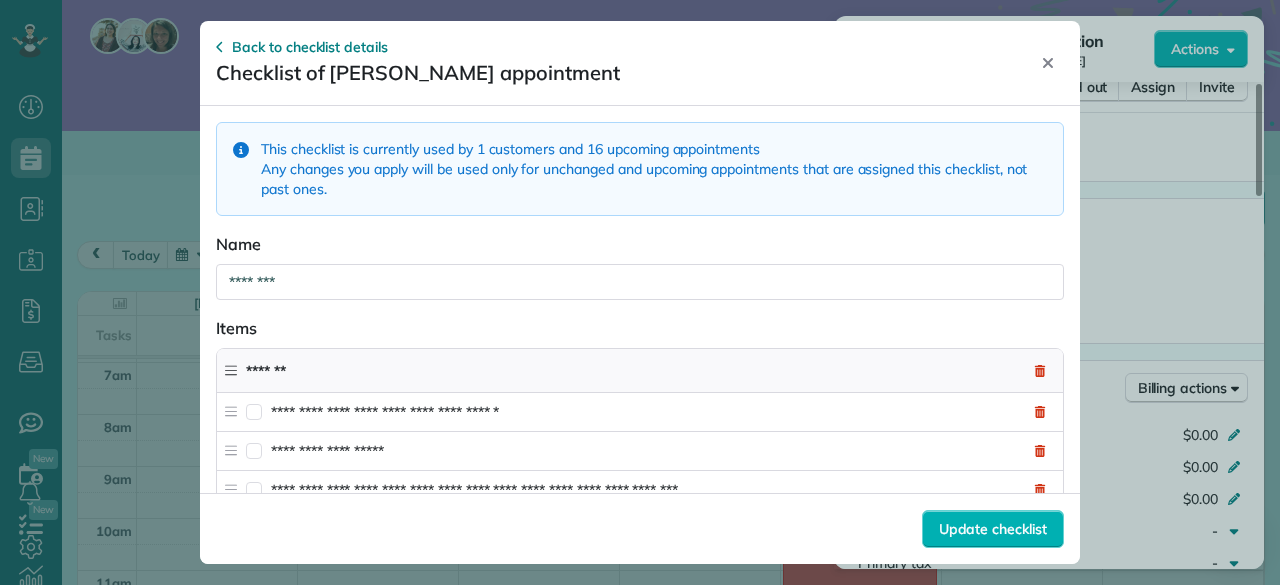 type on "**********" 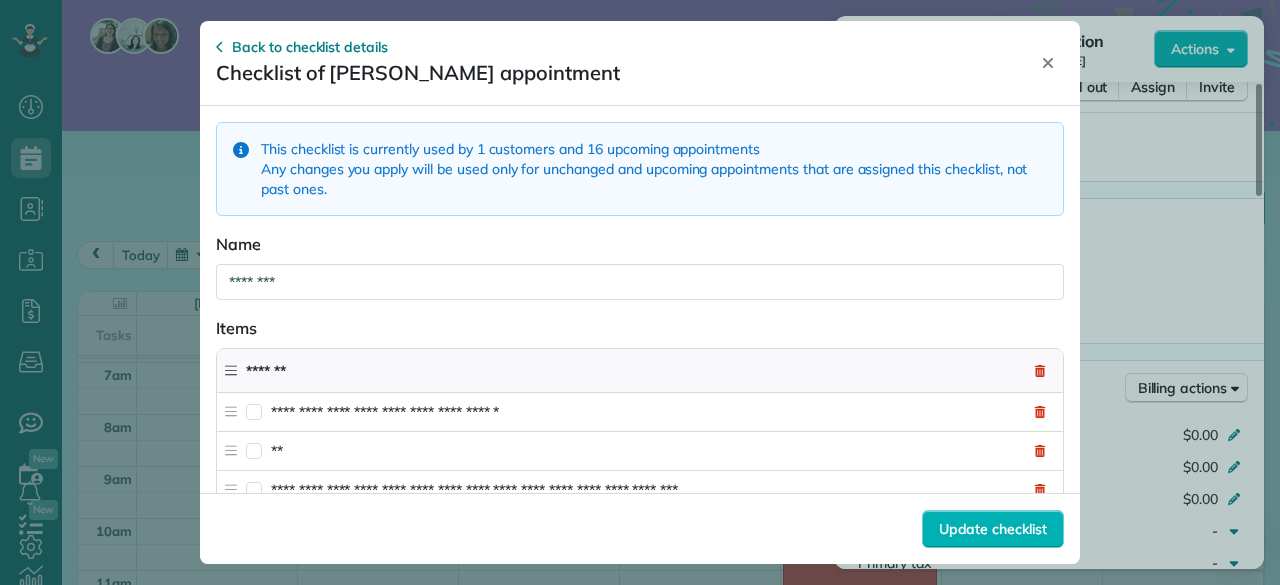 type on "*" 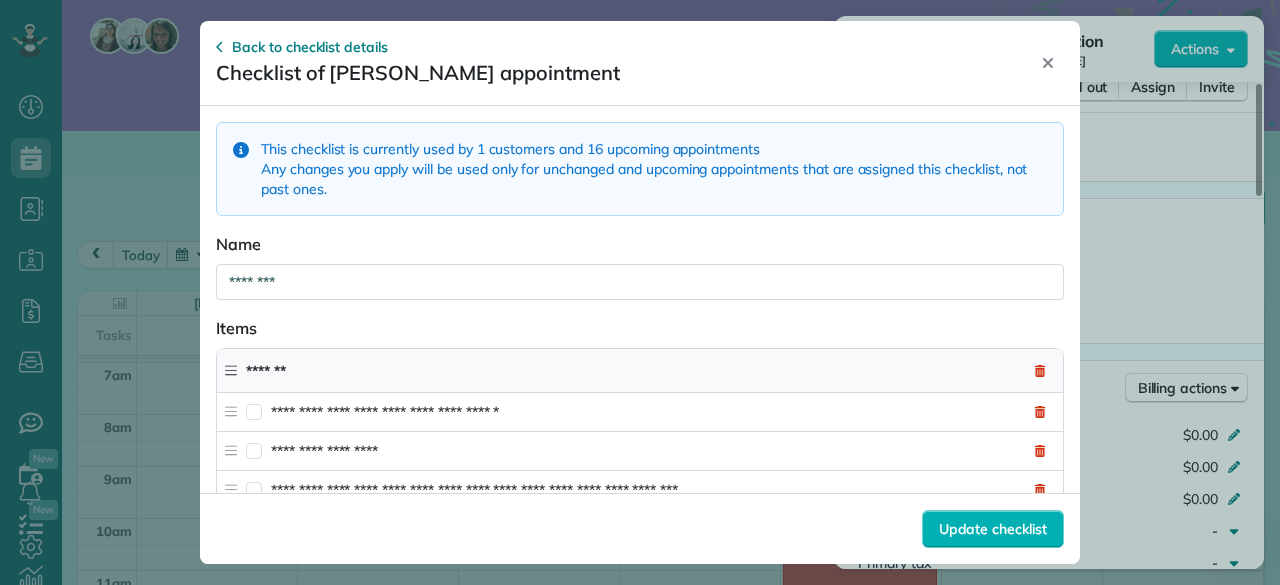 type on "**********" 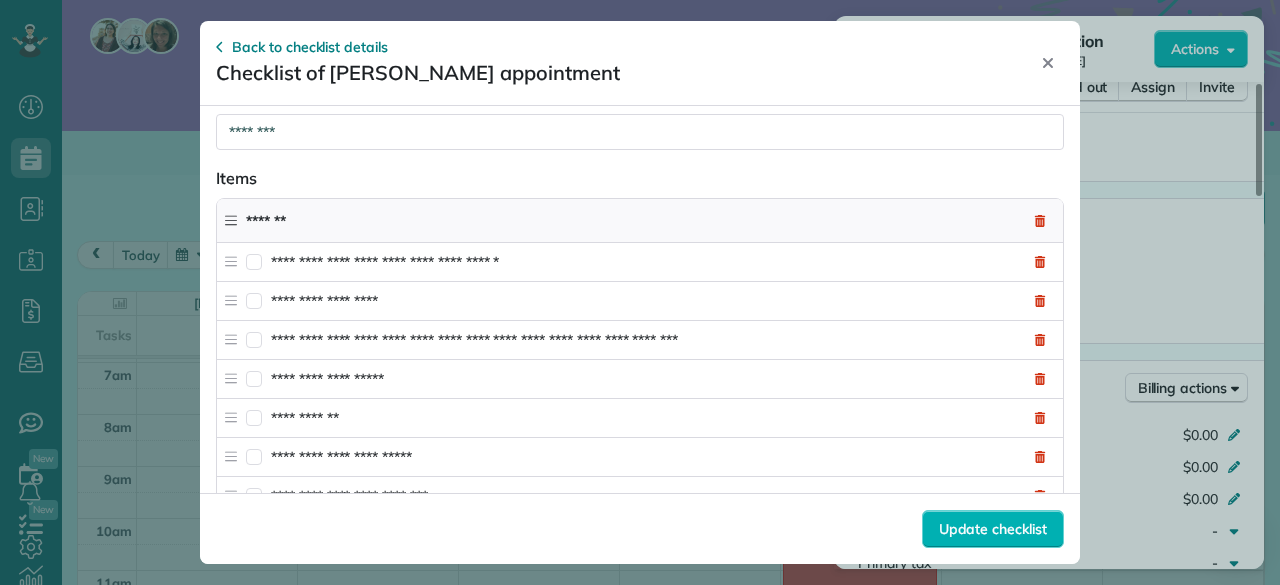 scroll, scrollTop: 160, scrollLeft: 0, axis: vertical 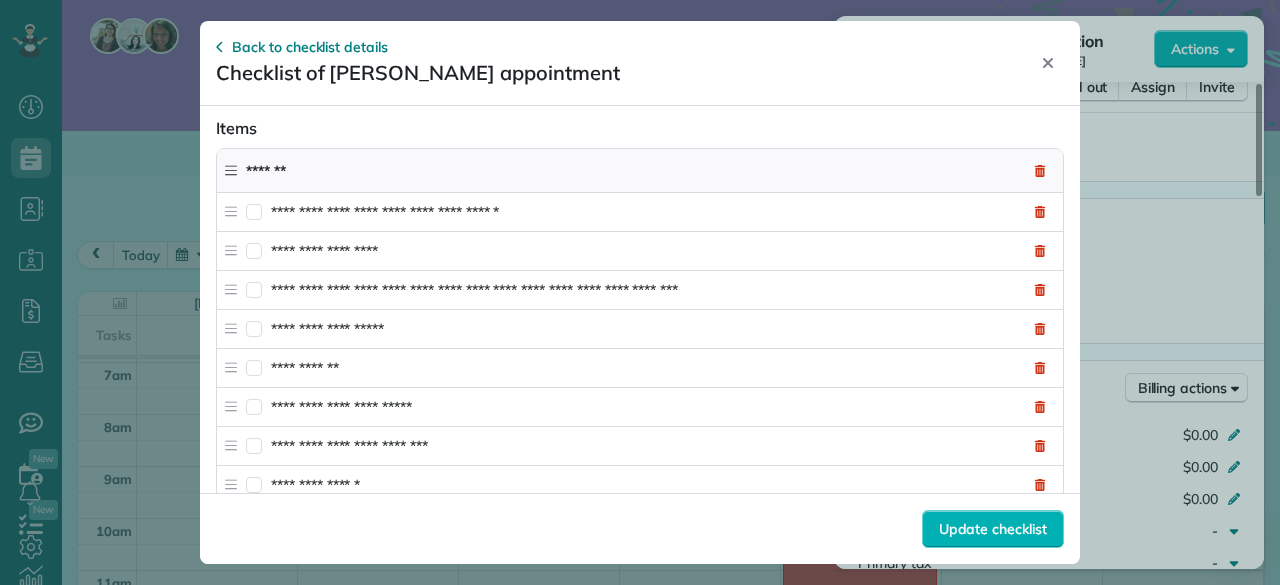 click on "**********" at bounding box center [643, 212] 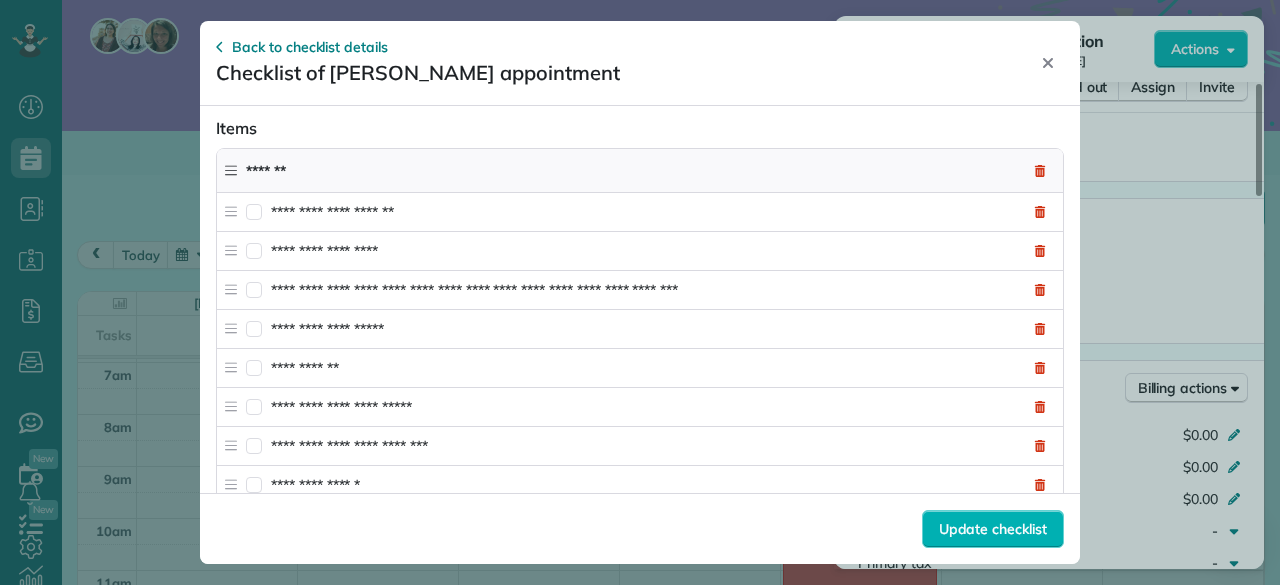 type on "**********" 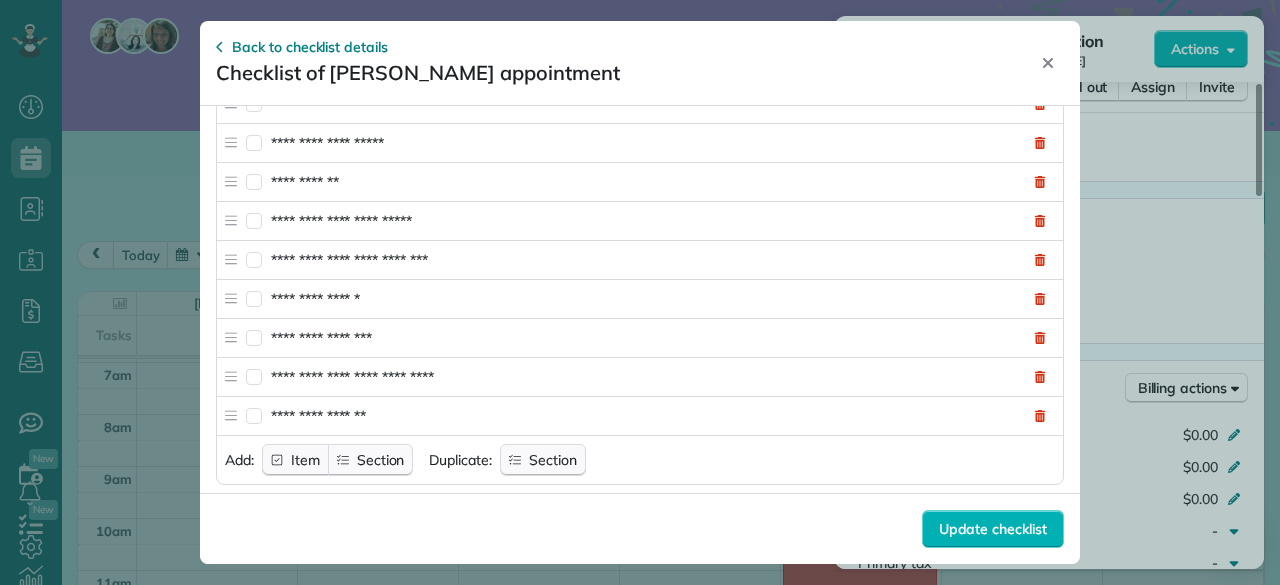 scroll, scrollTop: 400, scrollLeft: 0, axis: vertical 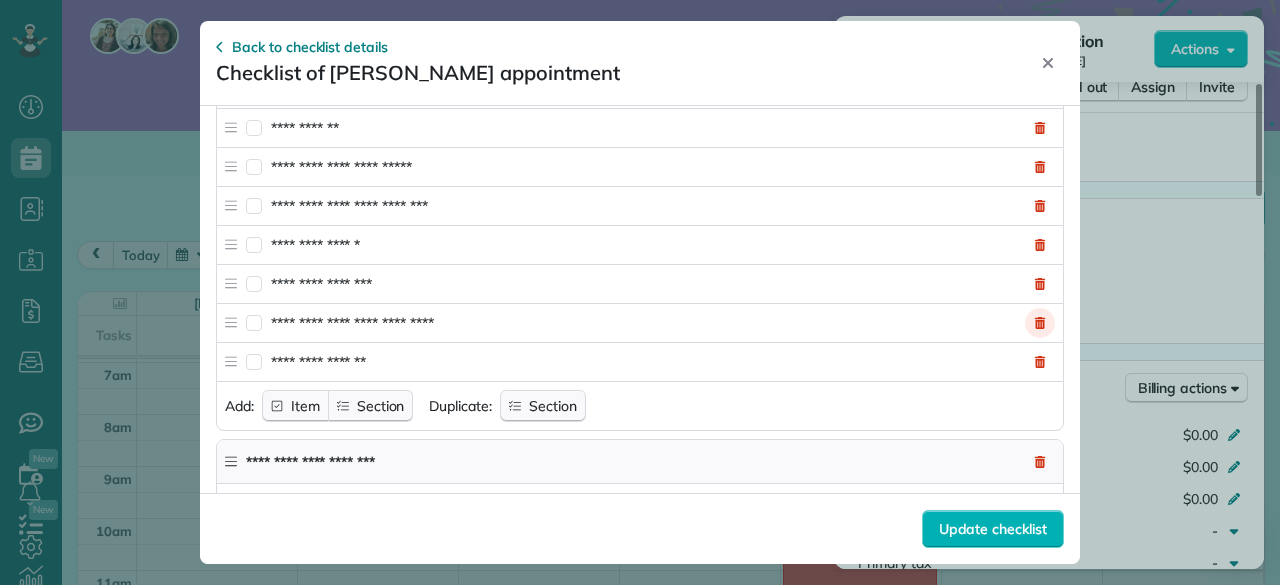 click 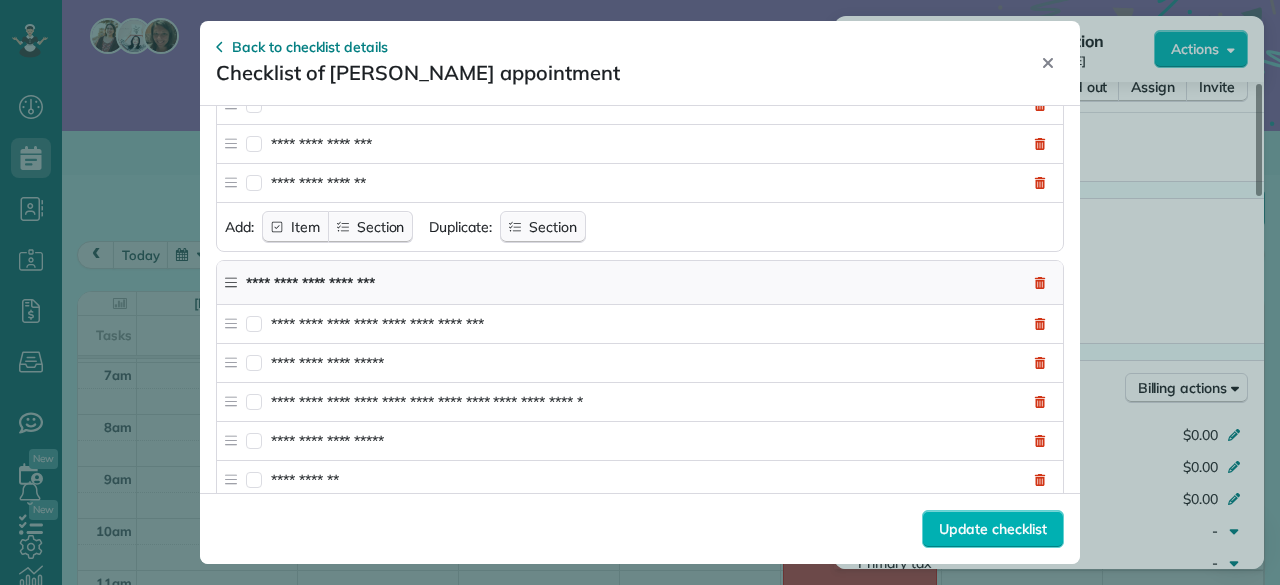 scroll, scrollTop: 600, scrollLeft: 0, axis: vertical 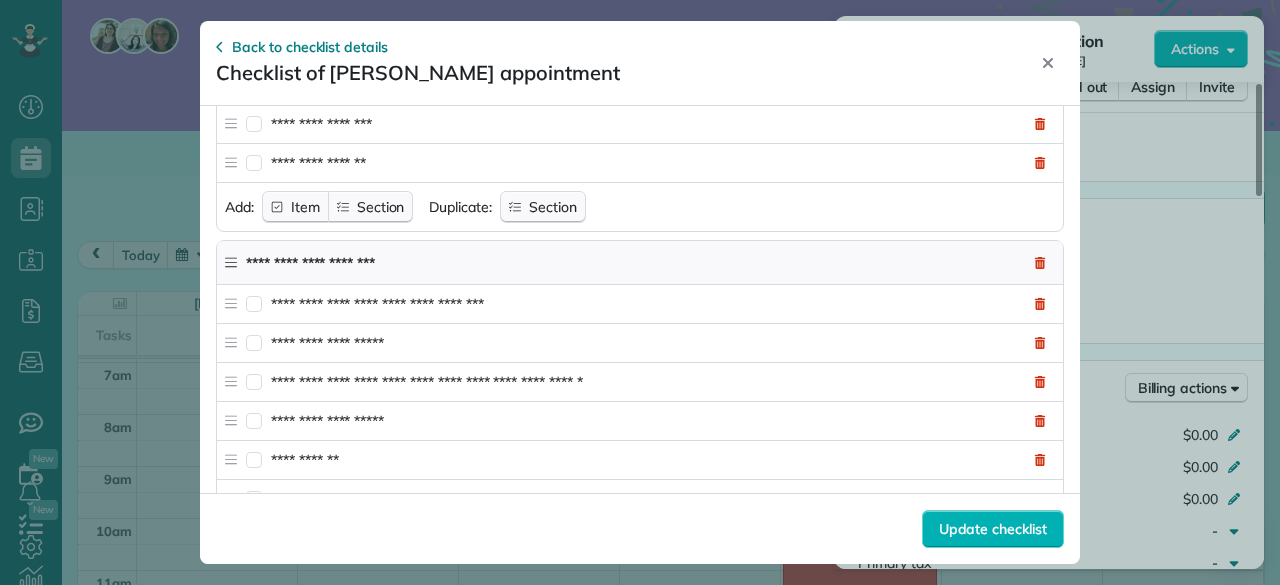 click on "**********" at bounding box center [643, 304] 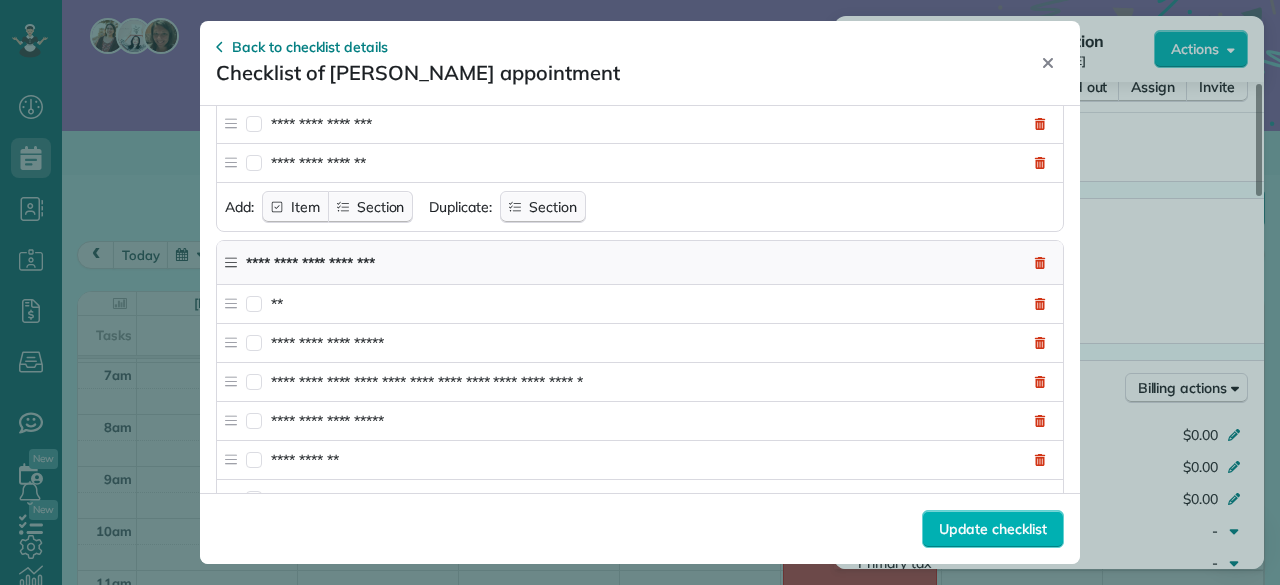 type on "*" 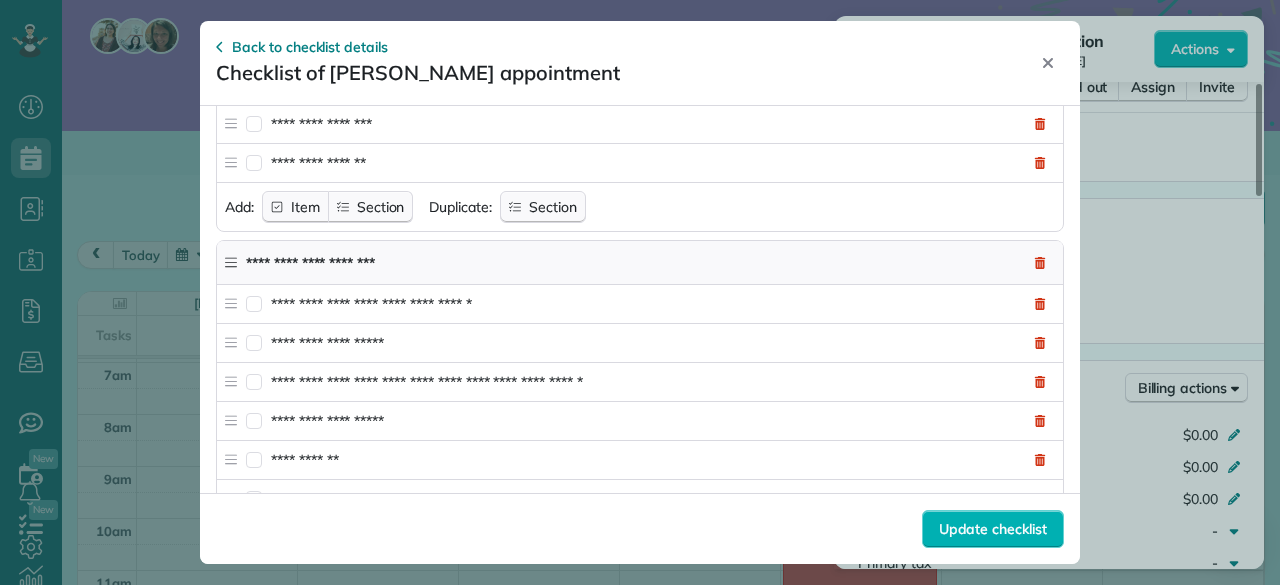 type on "**********" 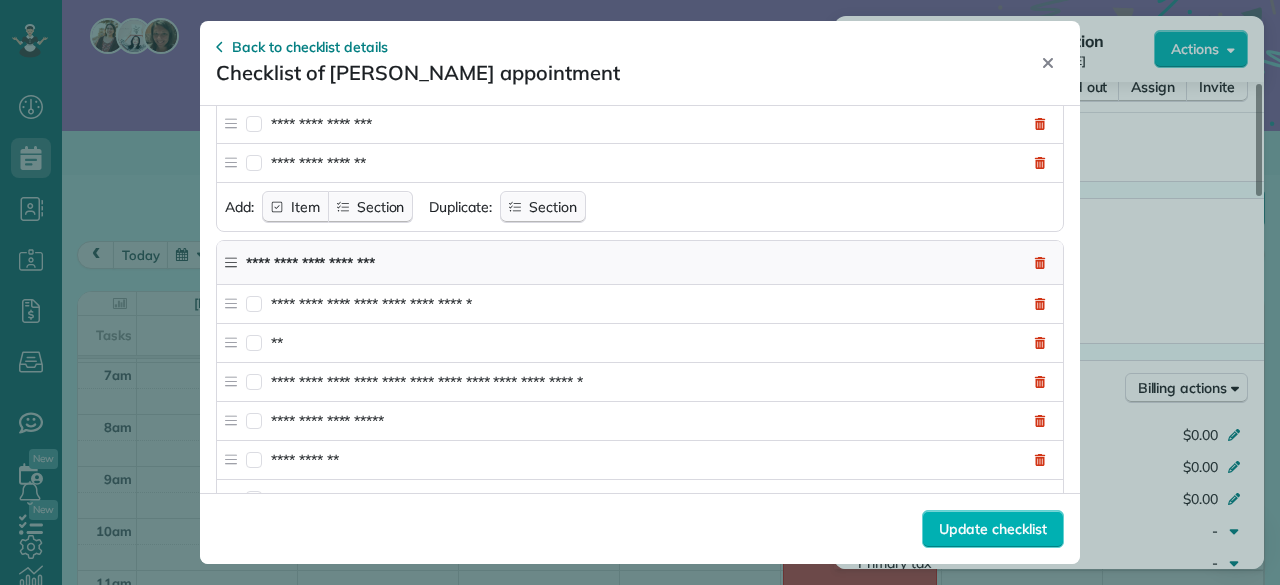 type on "*" 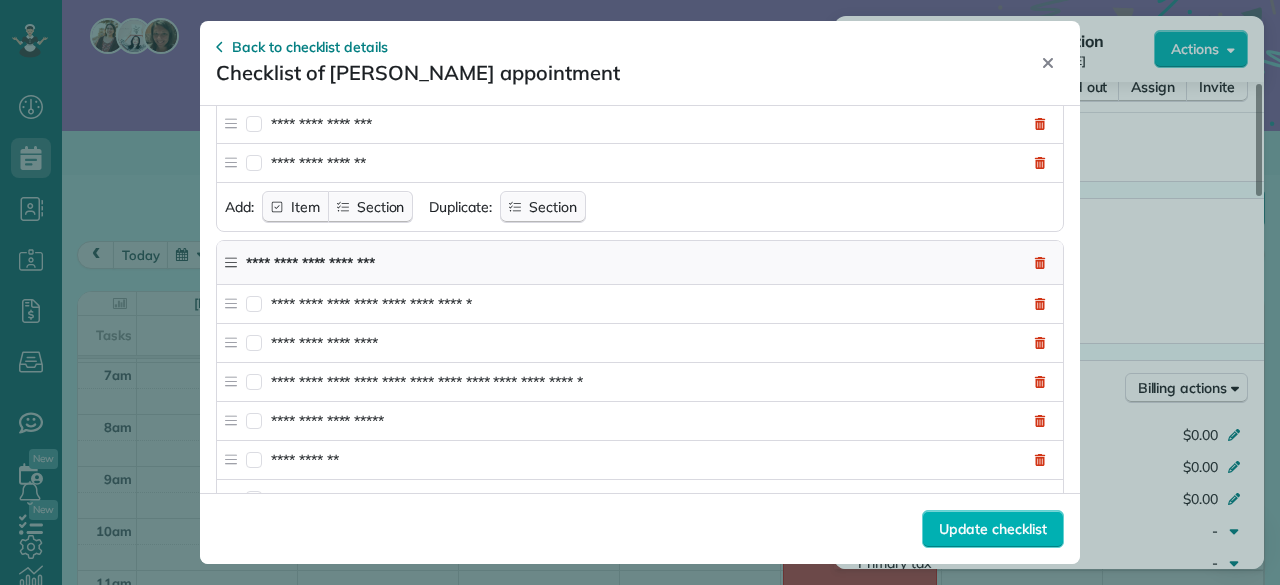 type on "**********" 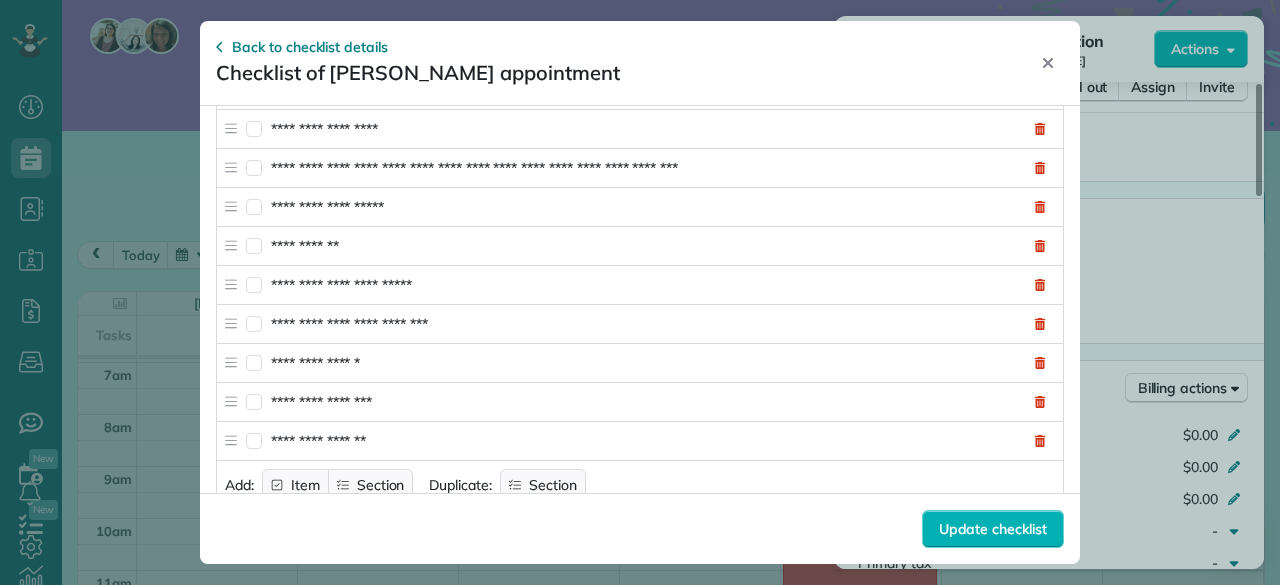 scroll, scrollTop: 315, scrollLeft: 0, axis: vertical 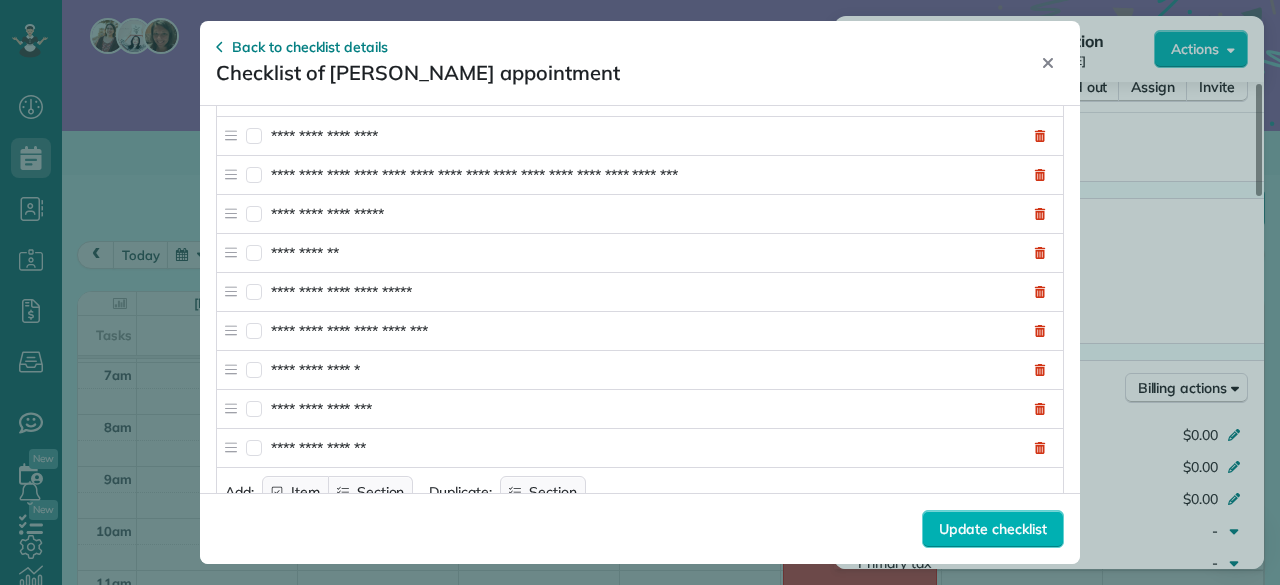 click on "**********" at bounding box center (643, 175) 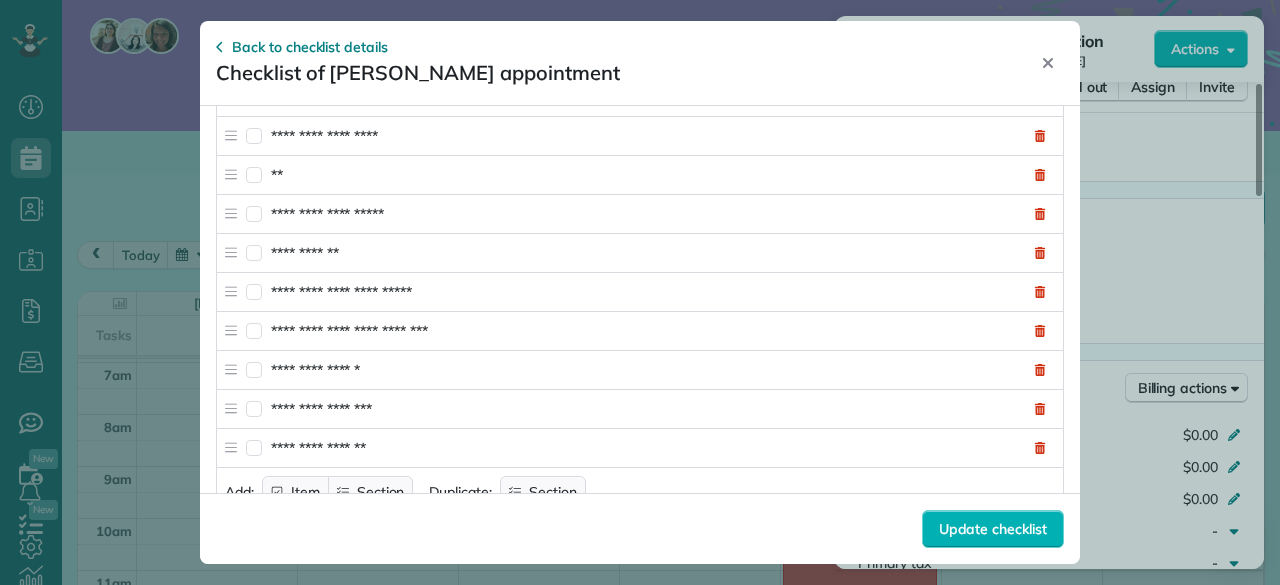 type on "*" 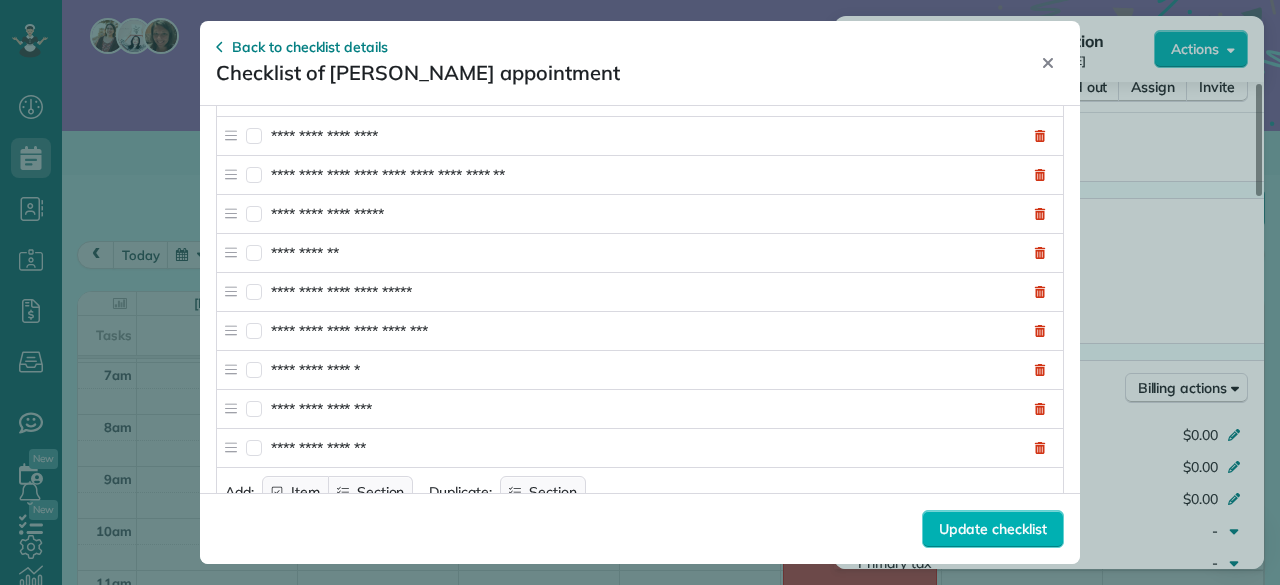 type on "**********" 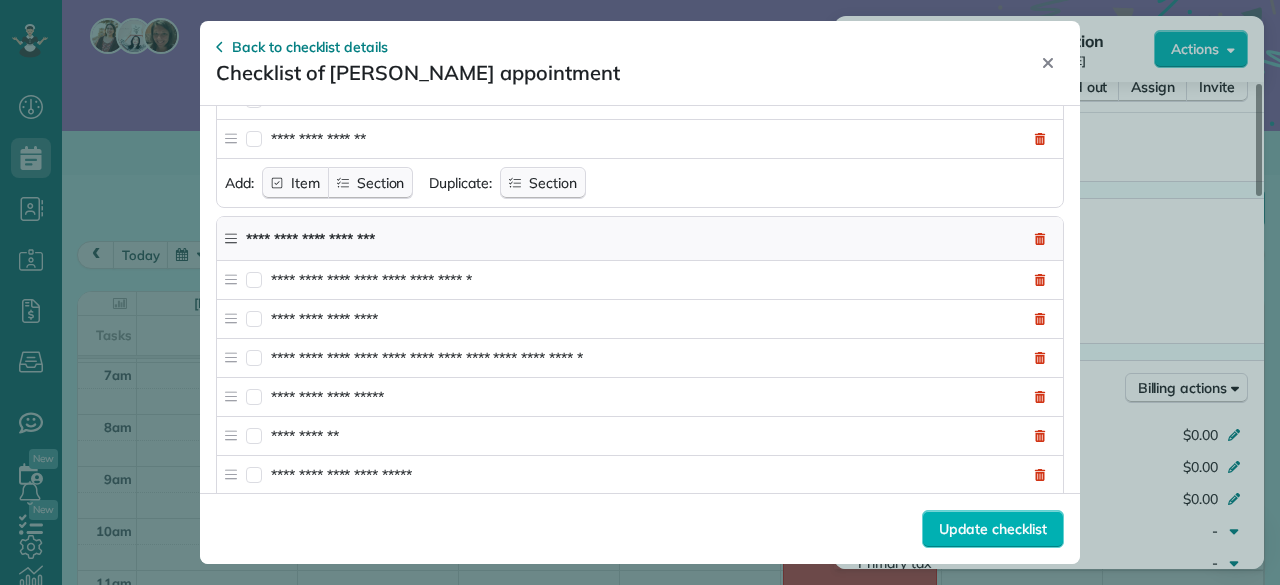 scroll, scrollTop: 652, scrollLeft: 0, axis: vertical 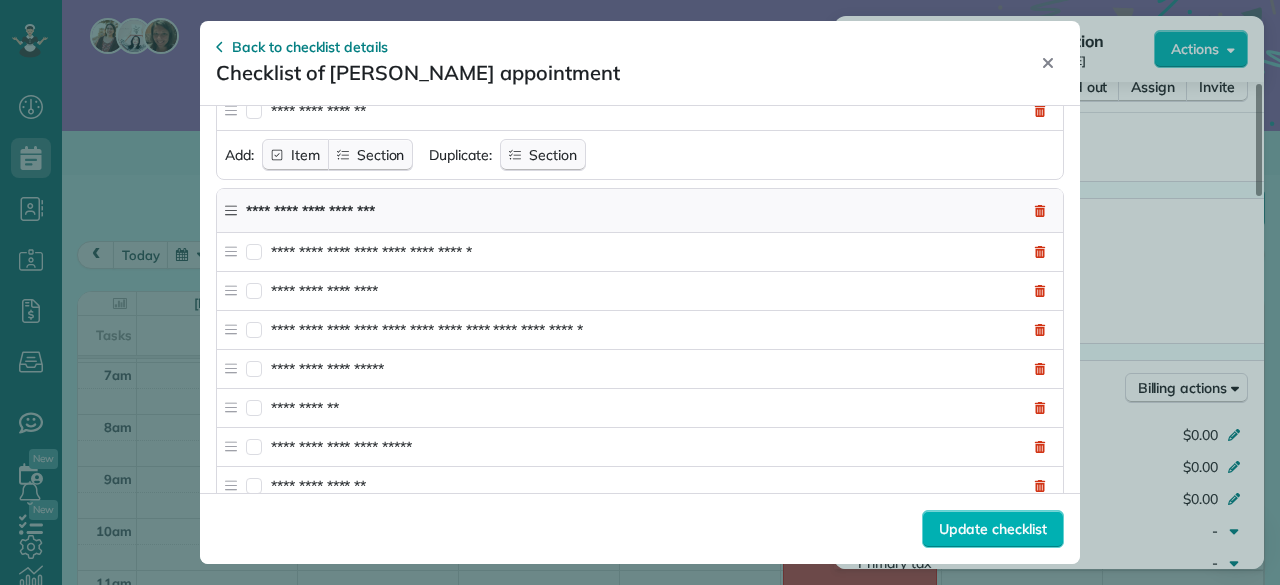 click on "**********" at bounding box center (643, 330) 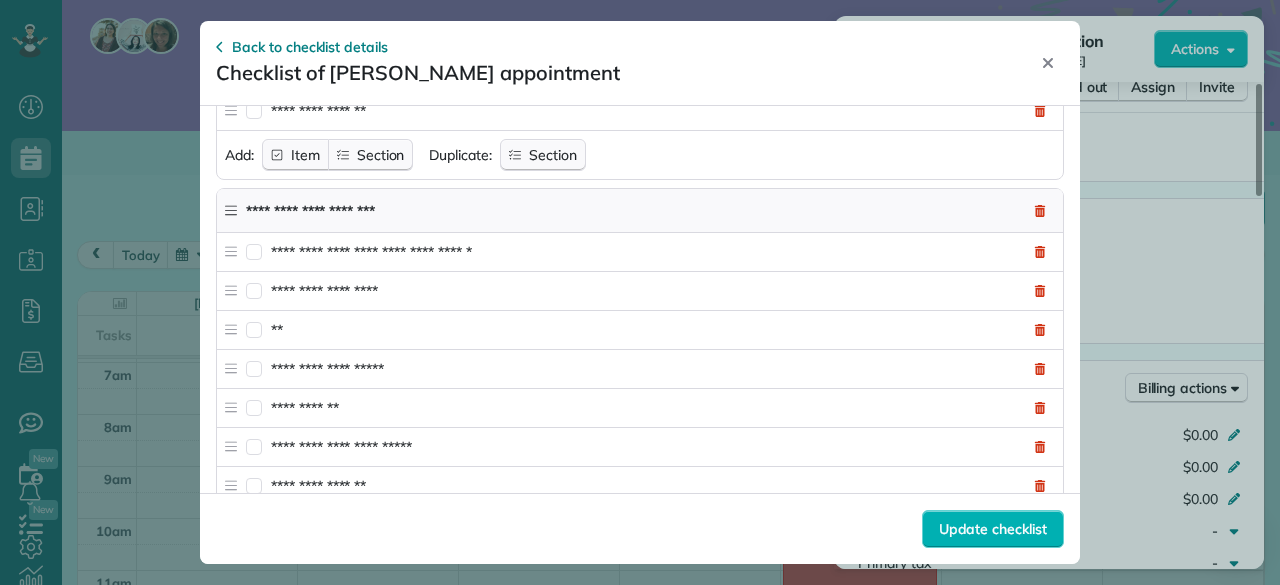 type on "*" 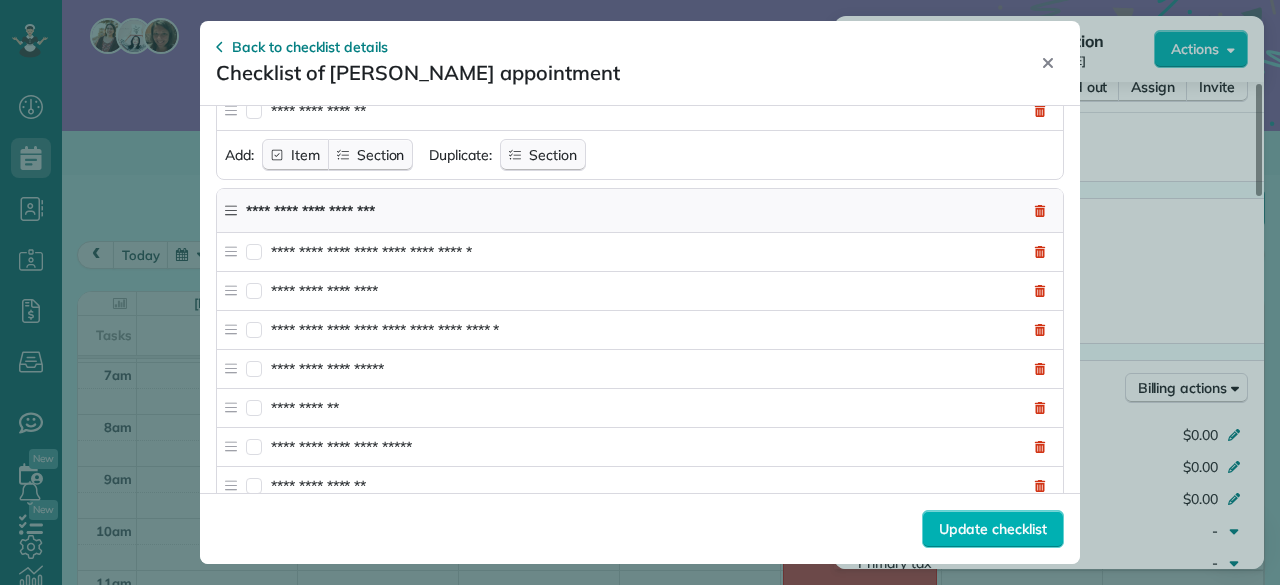 type on "**********" 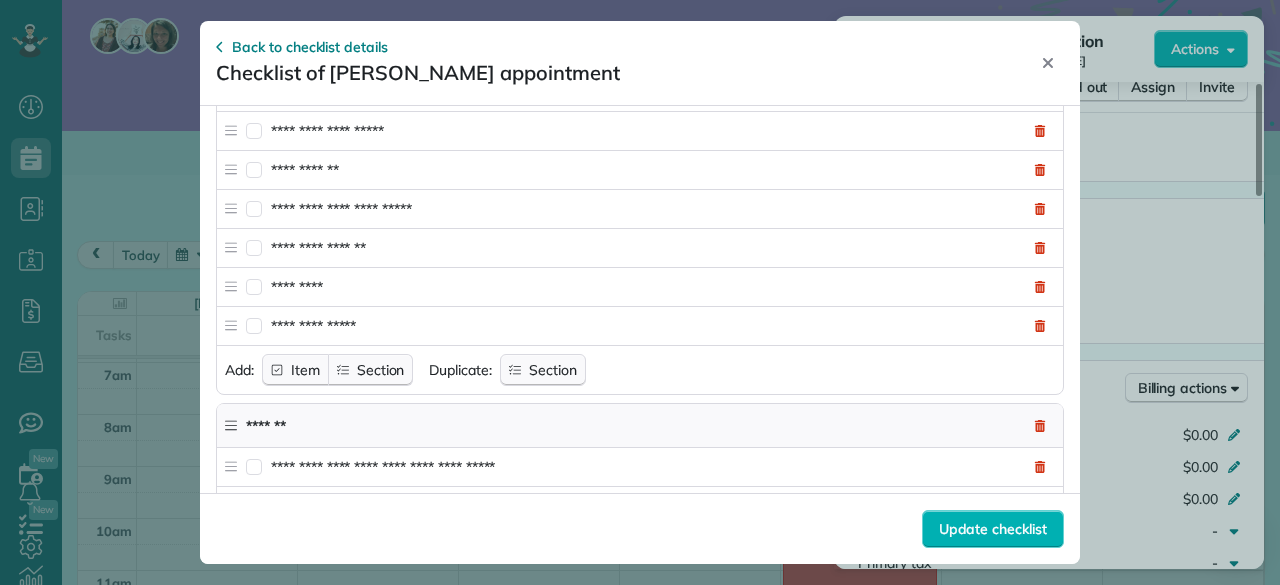 scroll, scrollTop: 892, scrollLeft: 0, axis: vertical 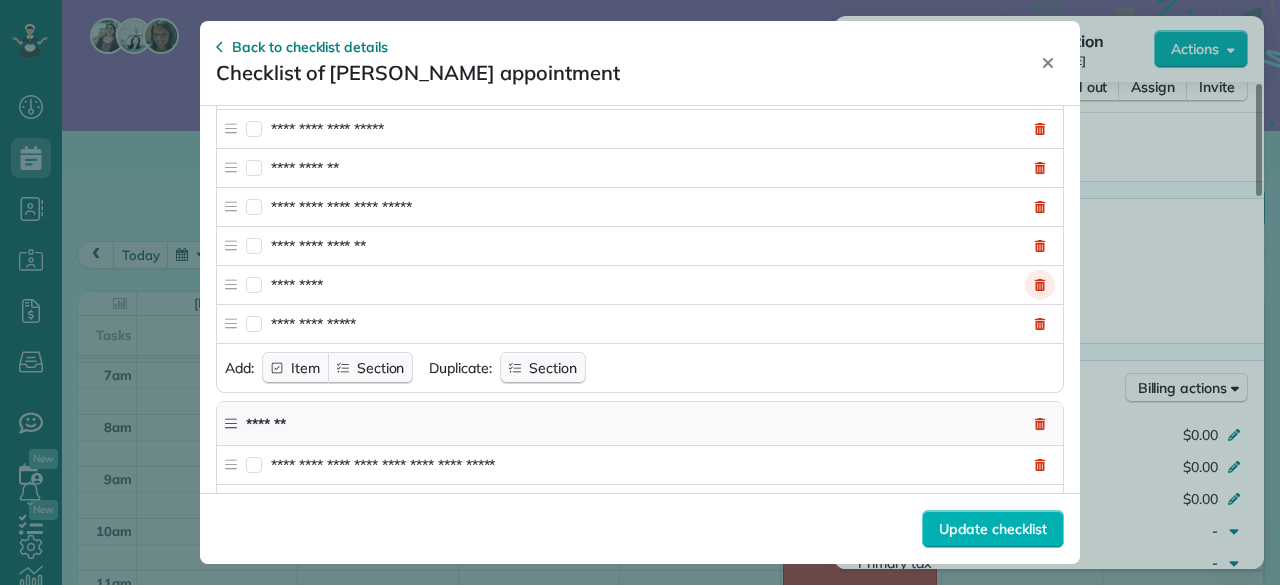click 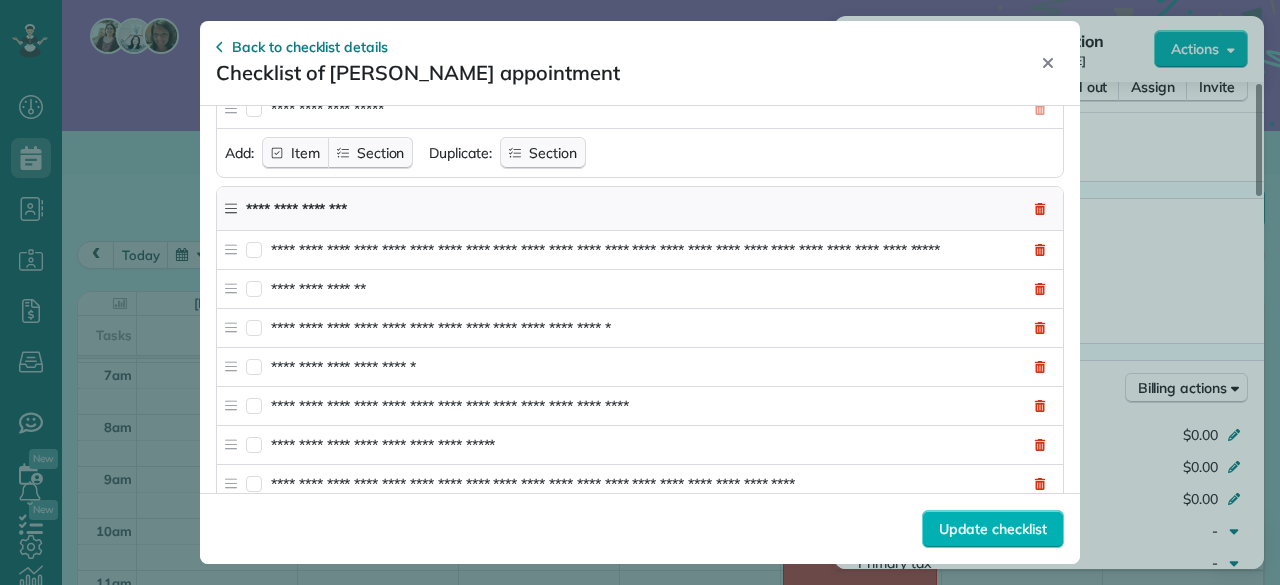 scroll, scrollTop: 2812, scrollLeft: 0, axis: vertical 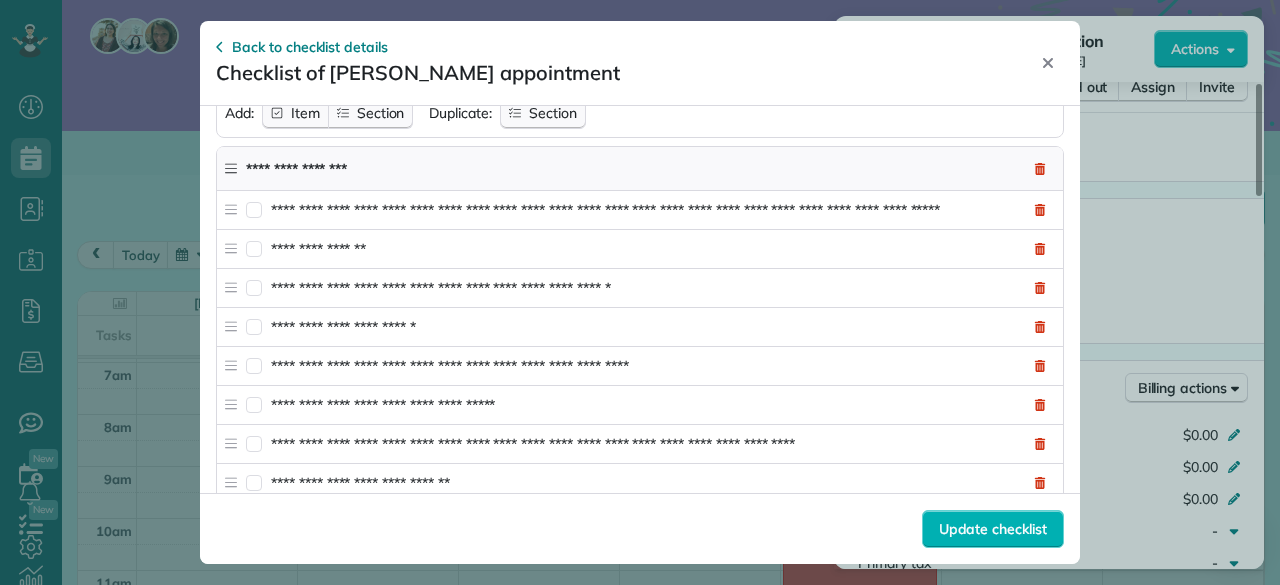 click on "**********" at bounding box center (643, 210) 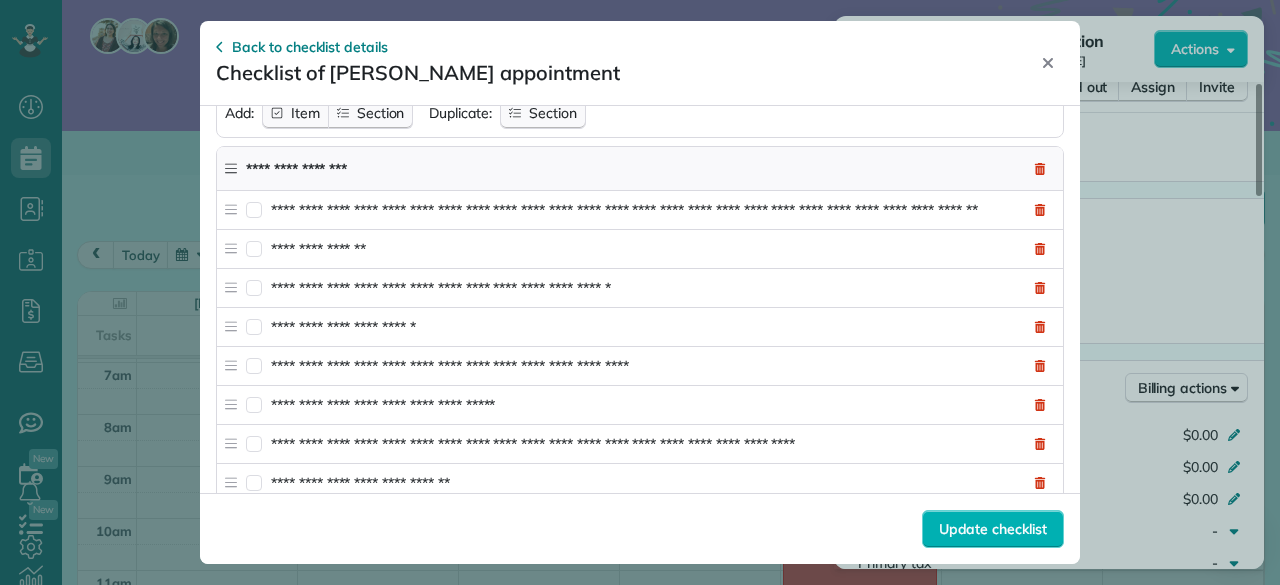 type on "**********" 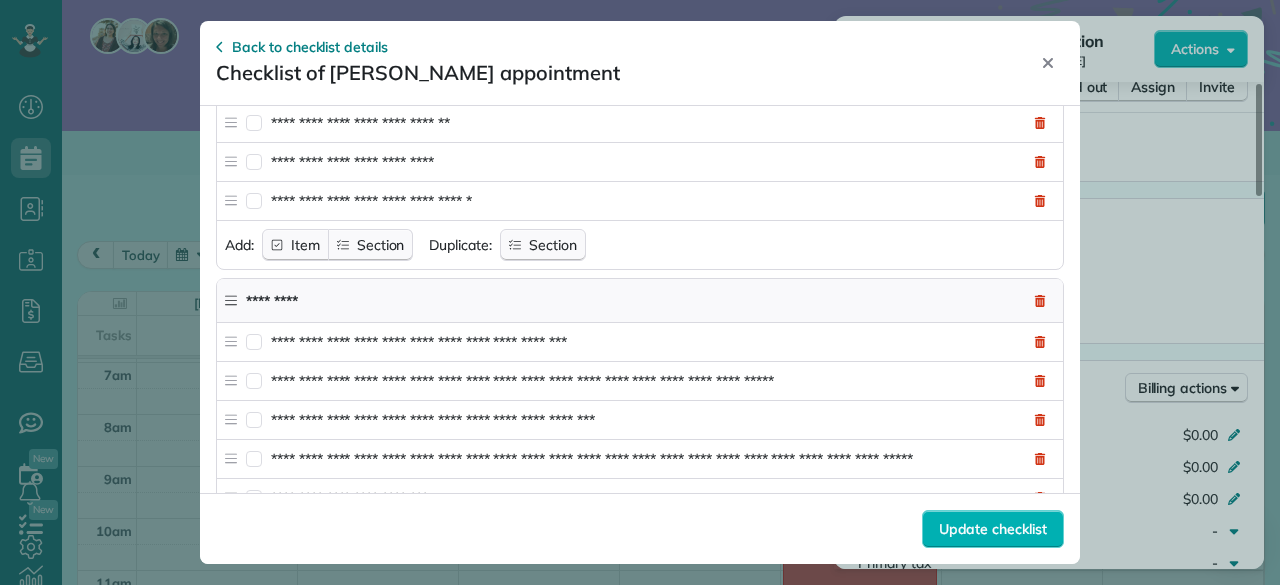 scroll, scrollTop: 3187, scrollLeft: 0, axis: vertical 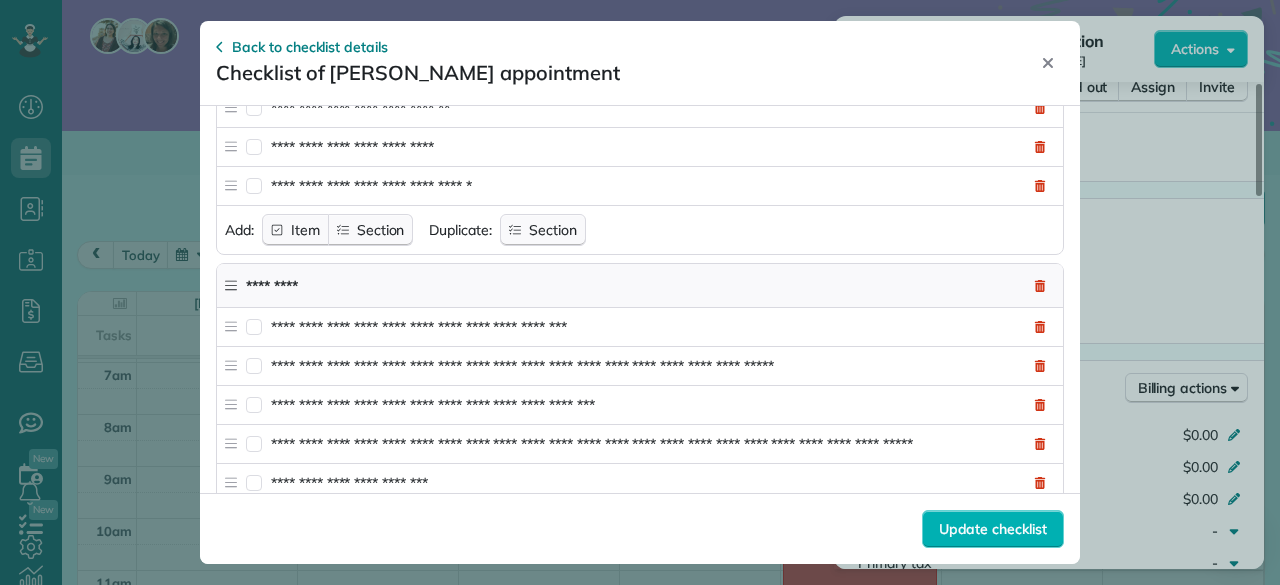 click on "Section" at bounding box center [381, 527] 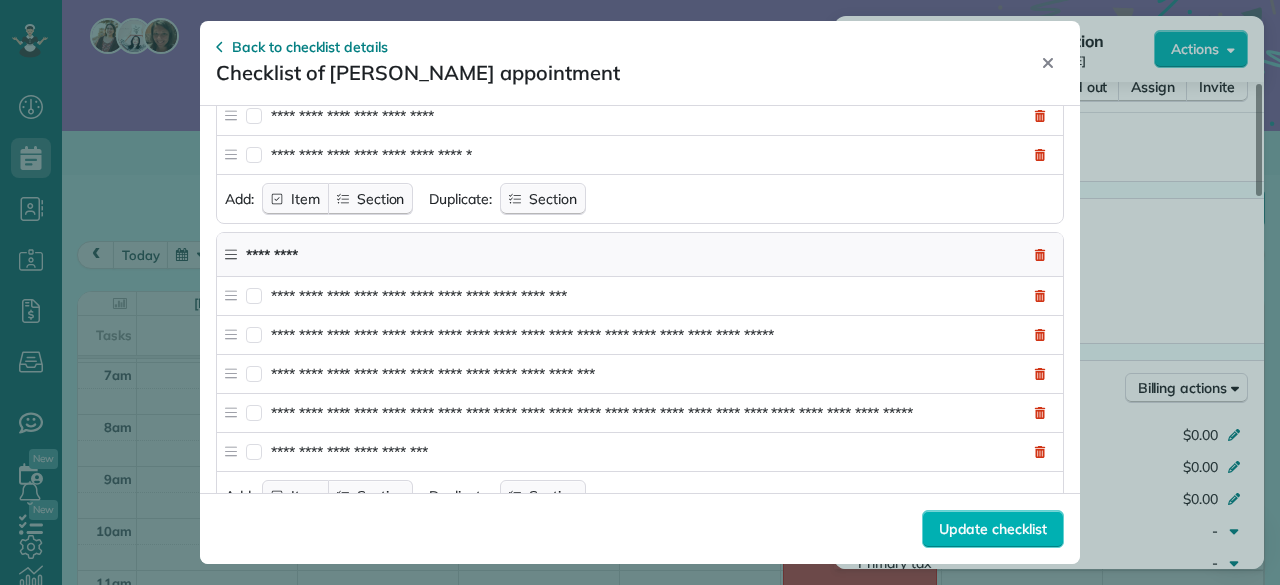 type on "**********" 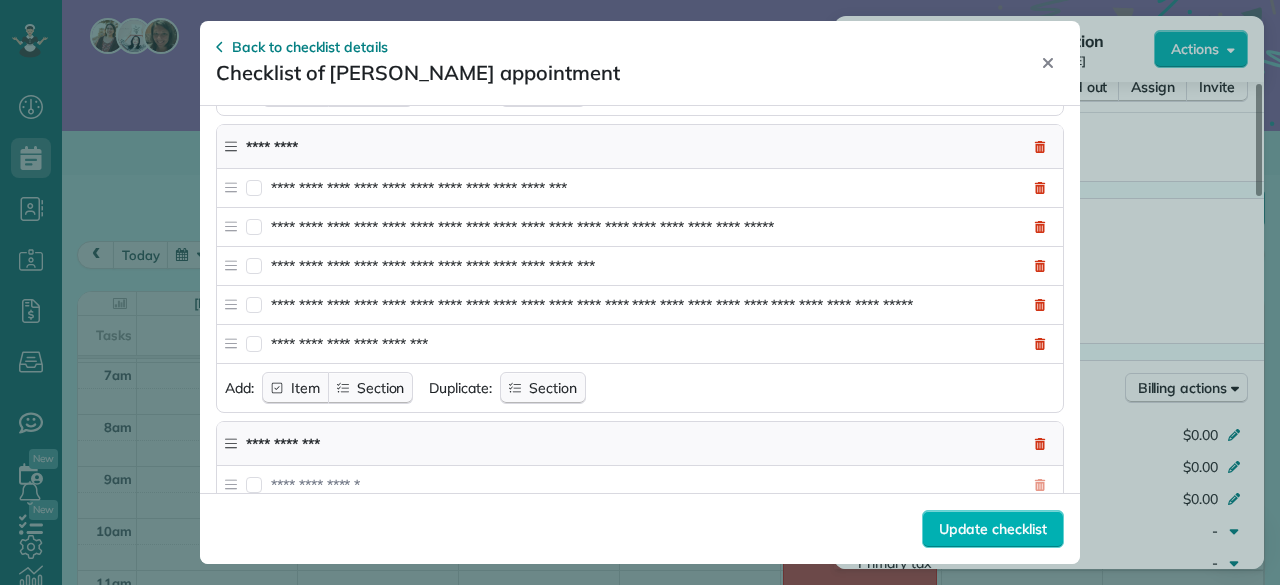 click on "Item" at bounding box center [305, 529] 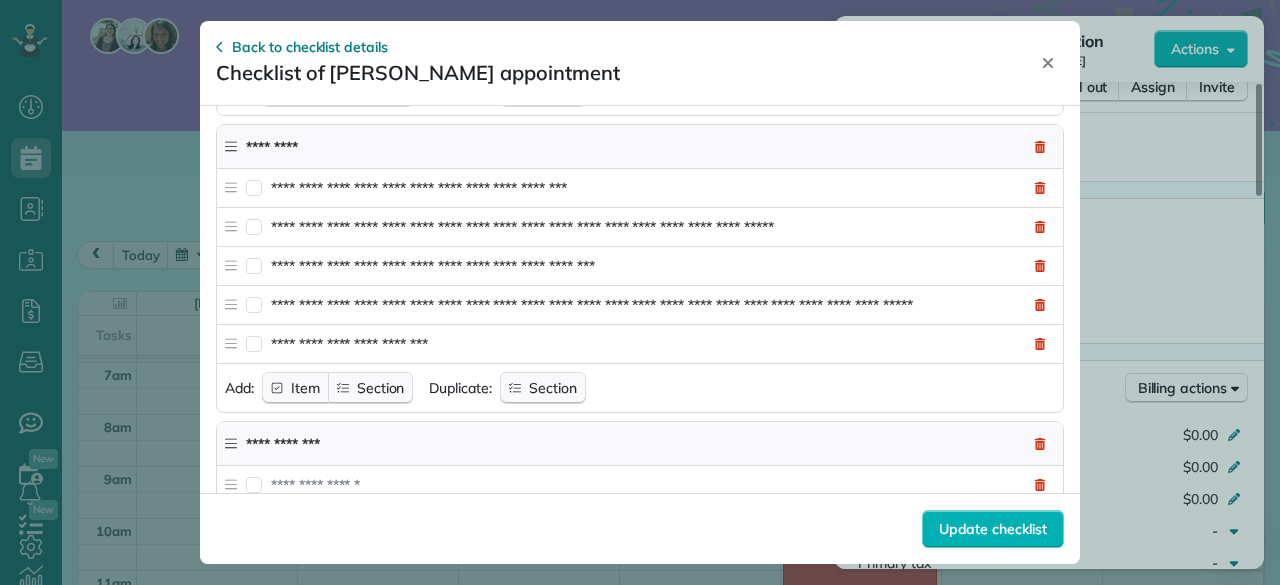 click at bounding box center (643, 485) 